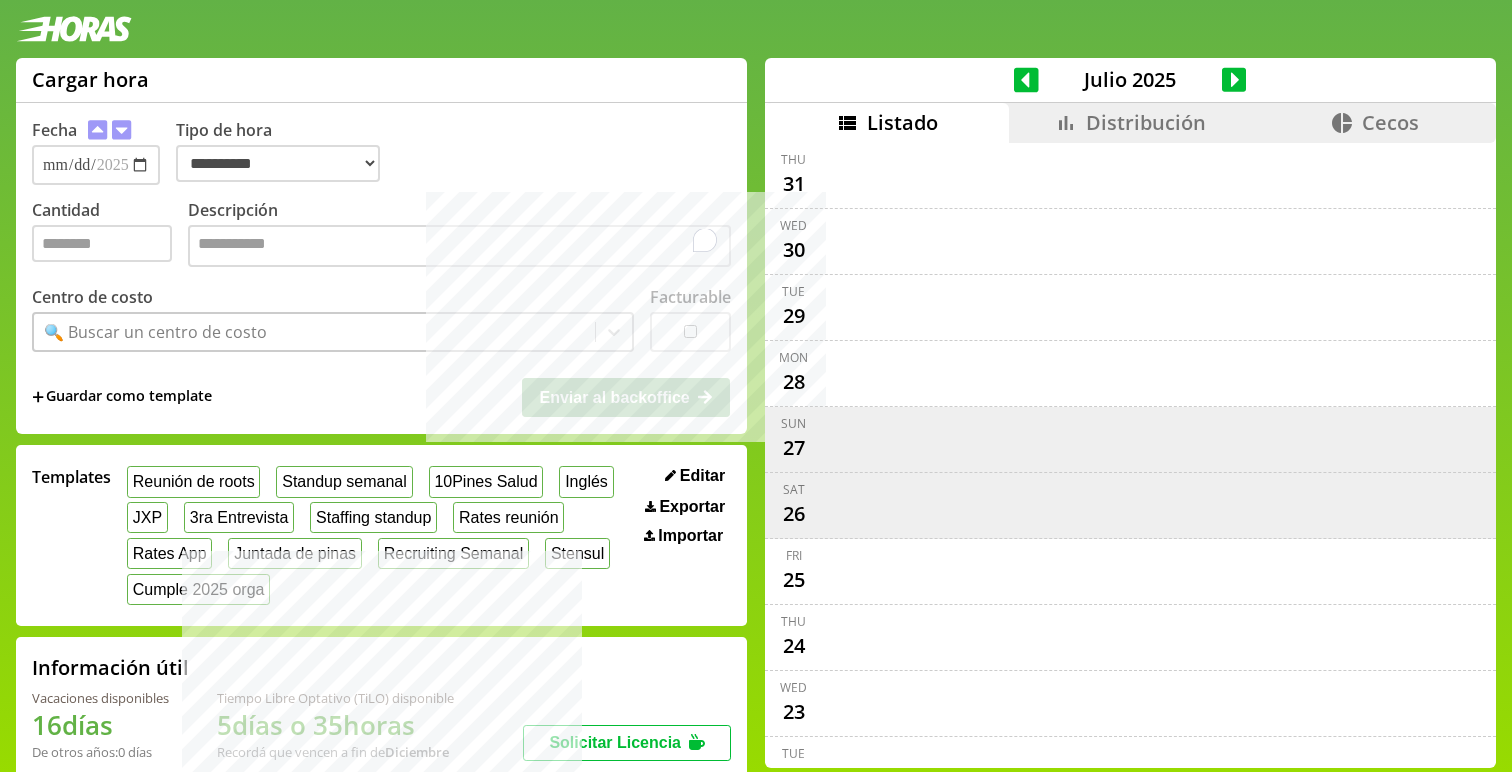 select on "**********" 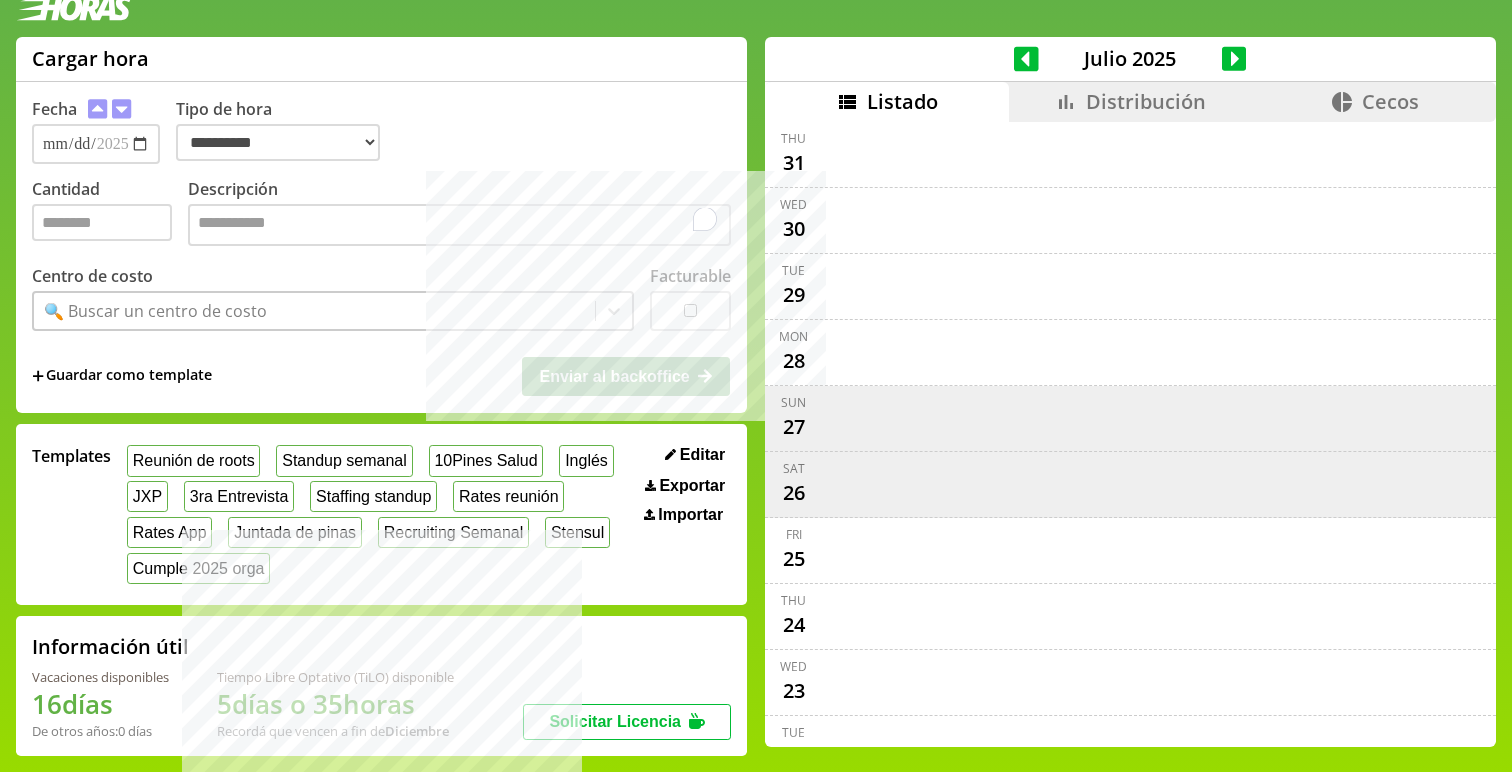 scroll, scrollTop: 8, scrollLeft: 0, axis: vertical 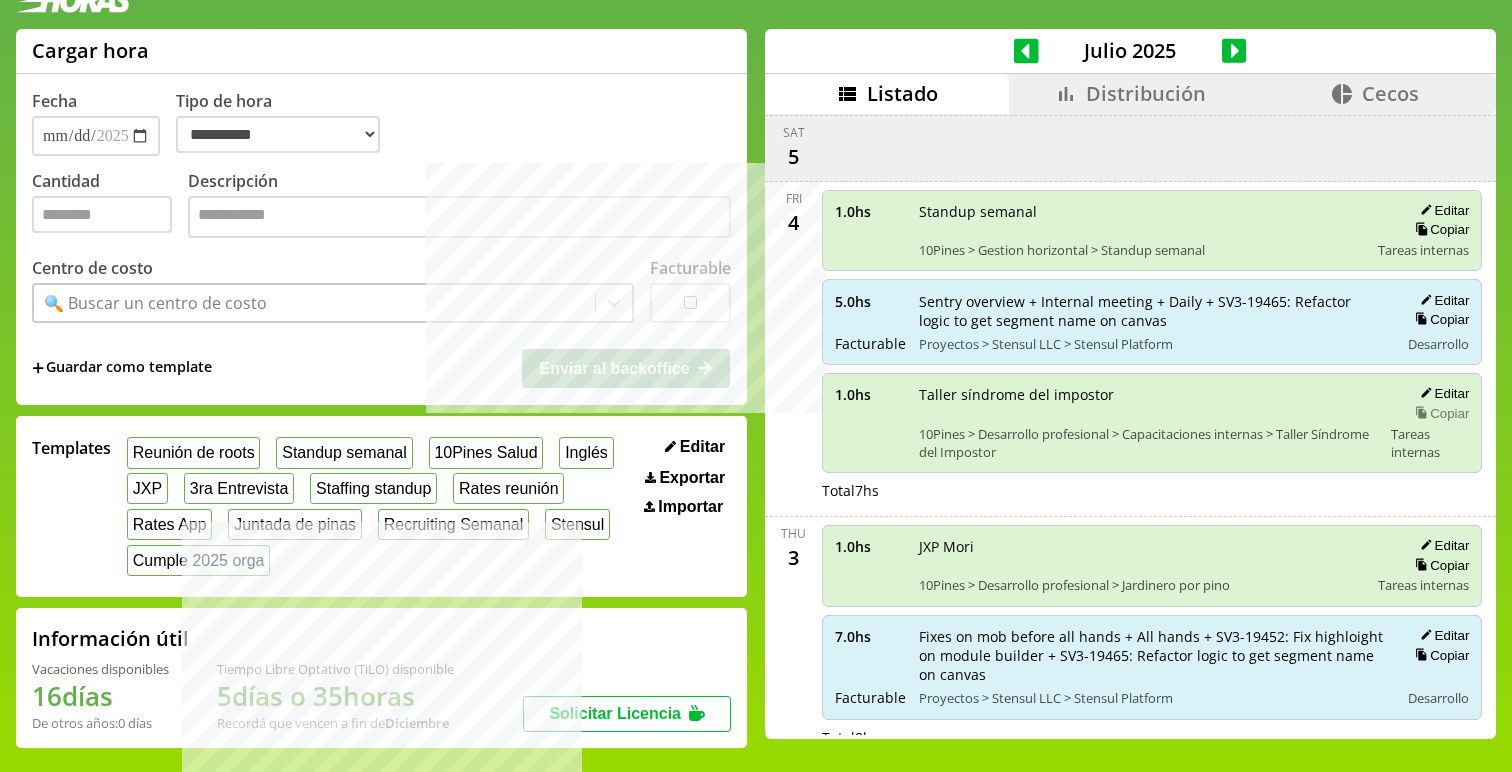 click on "Copiar" at bounding box center (1439, 413) 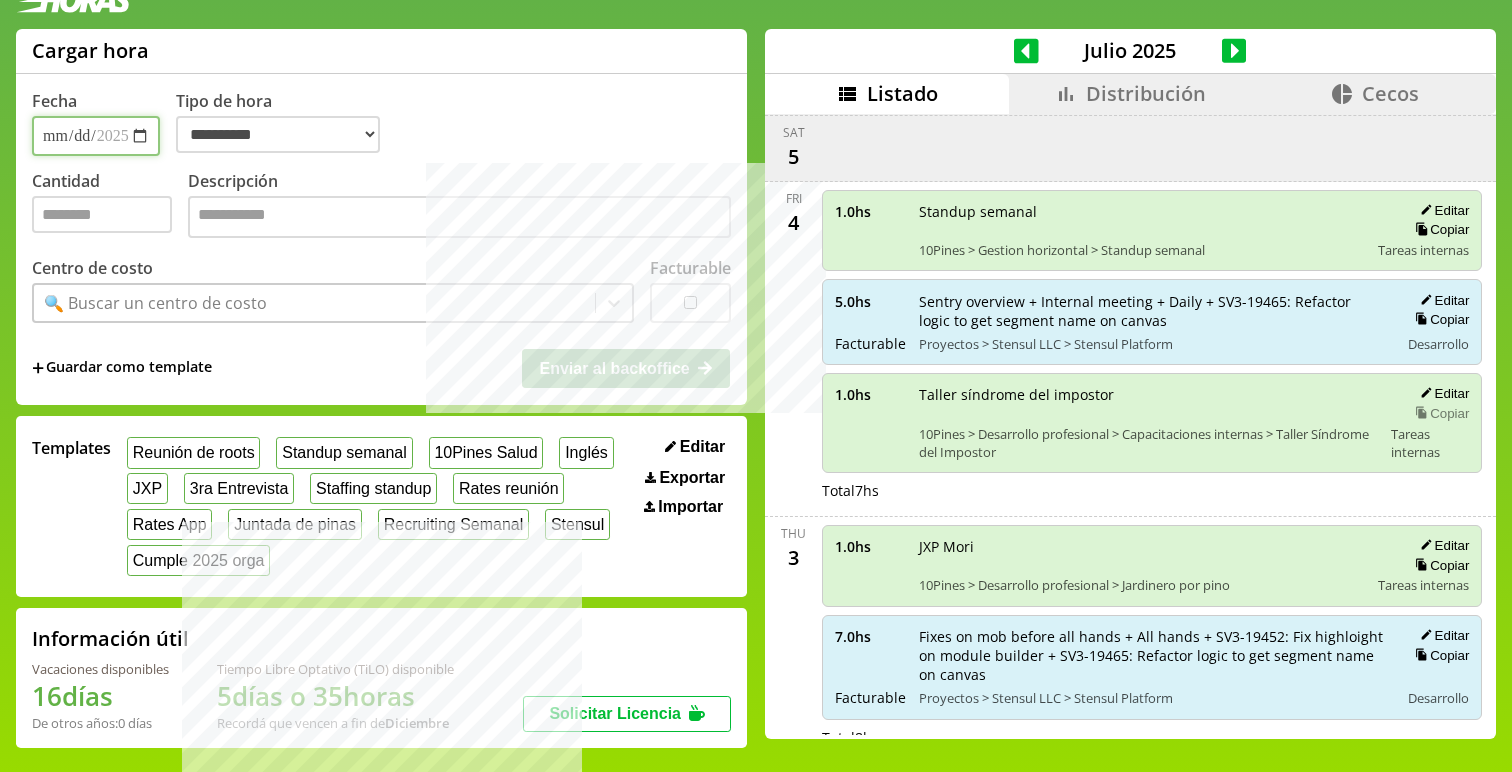 select on "**********" 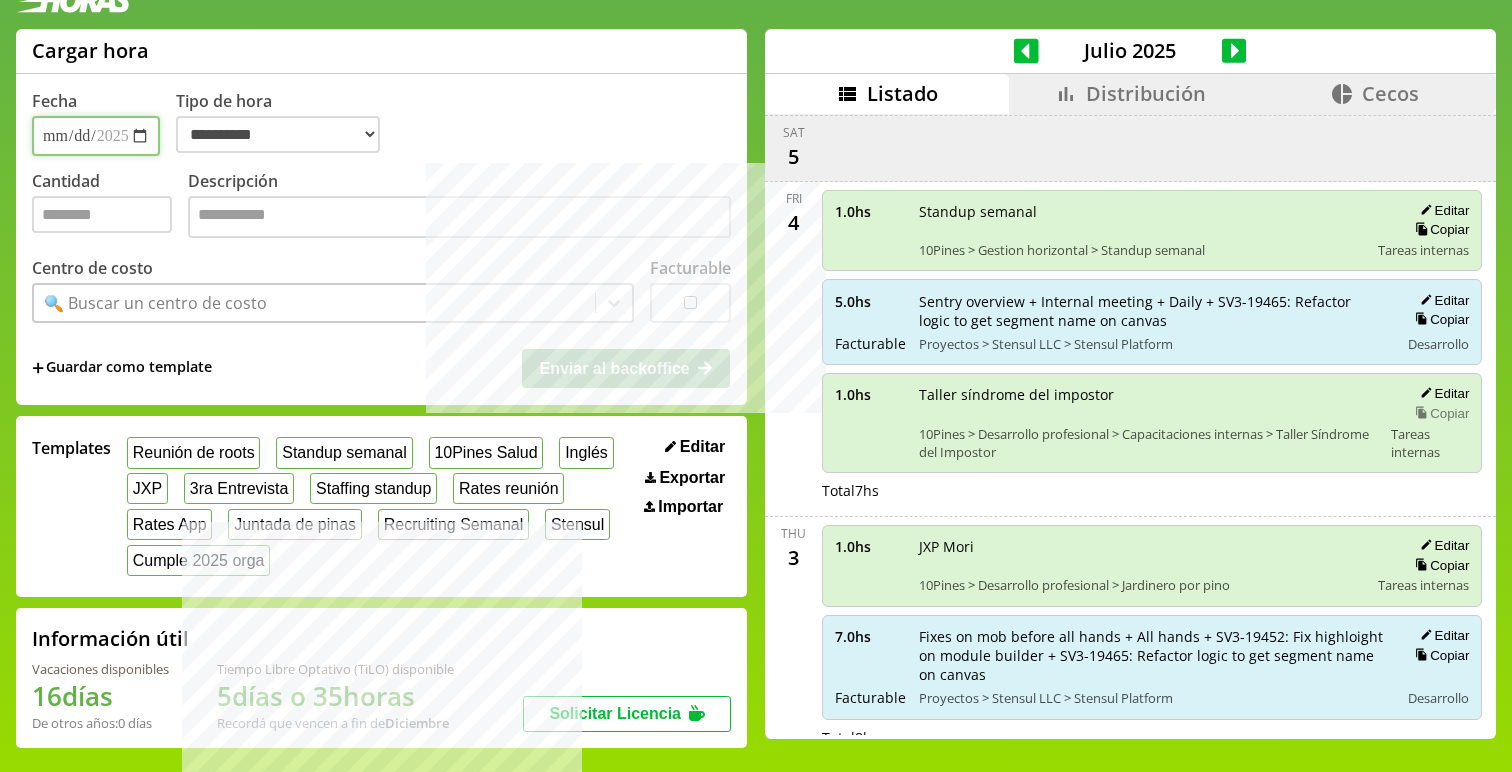 type on "*" 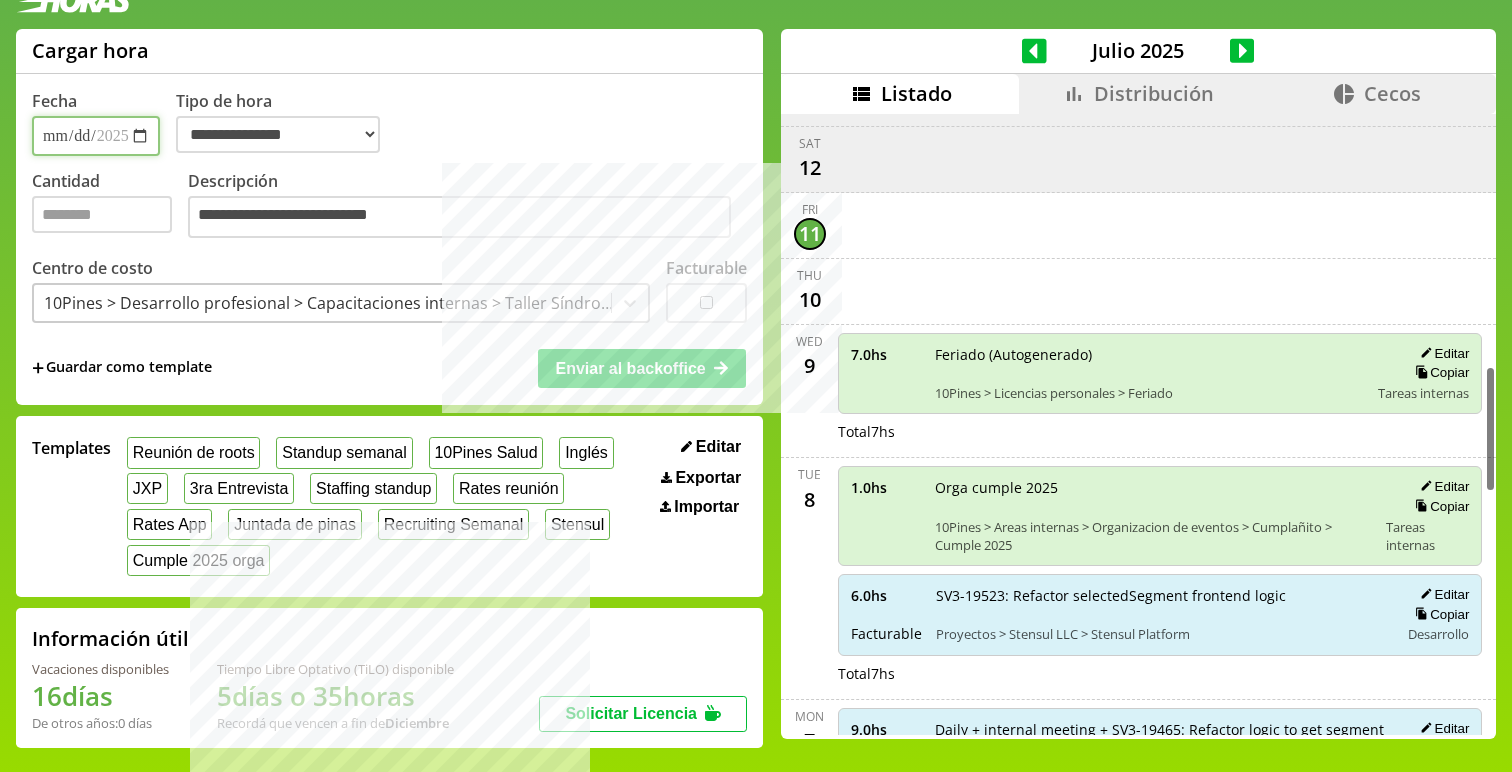 scroll, scrollTop: 1239, scrollLeft: 0, axis: vertical 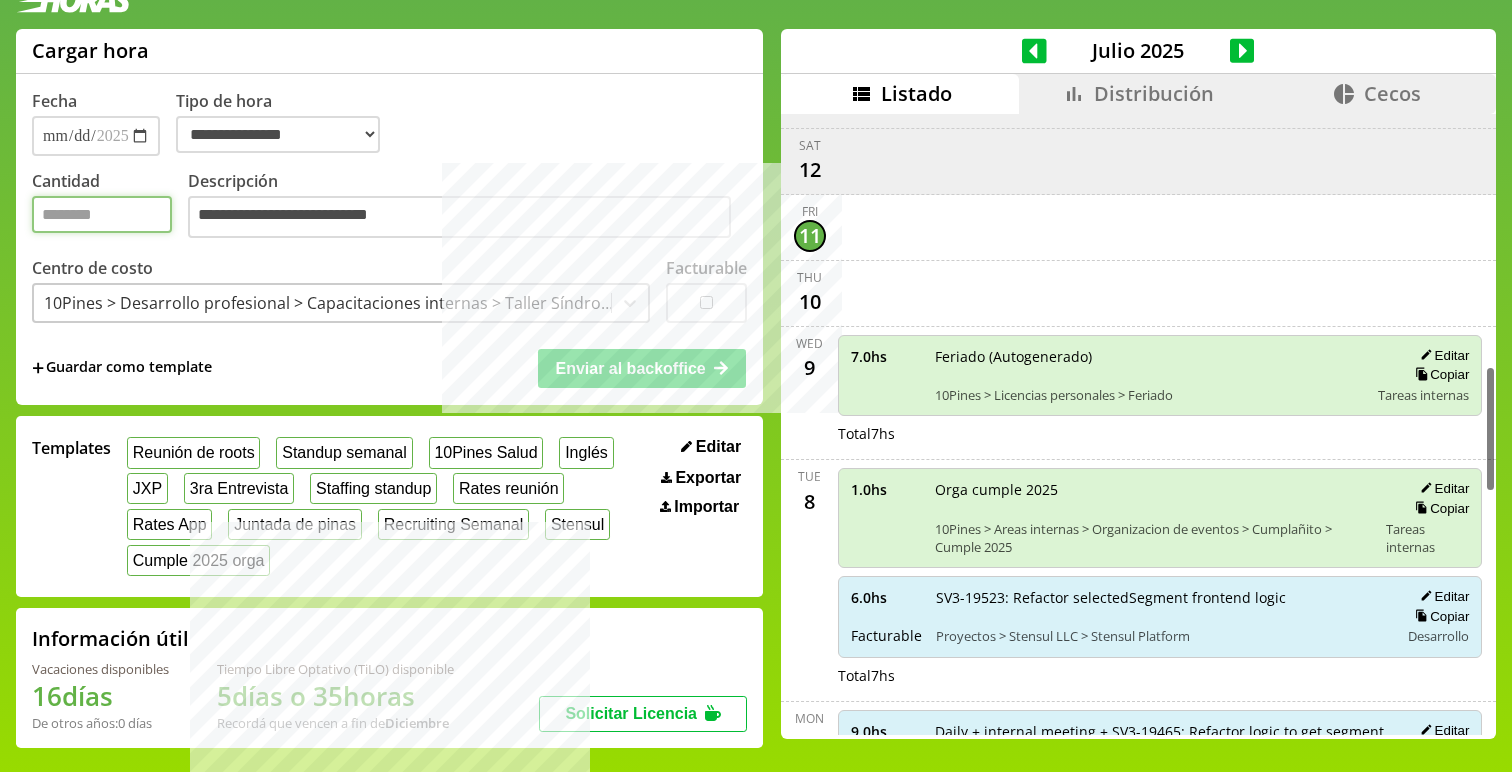 click on "*" at bounding box center (102, 214) 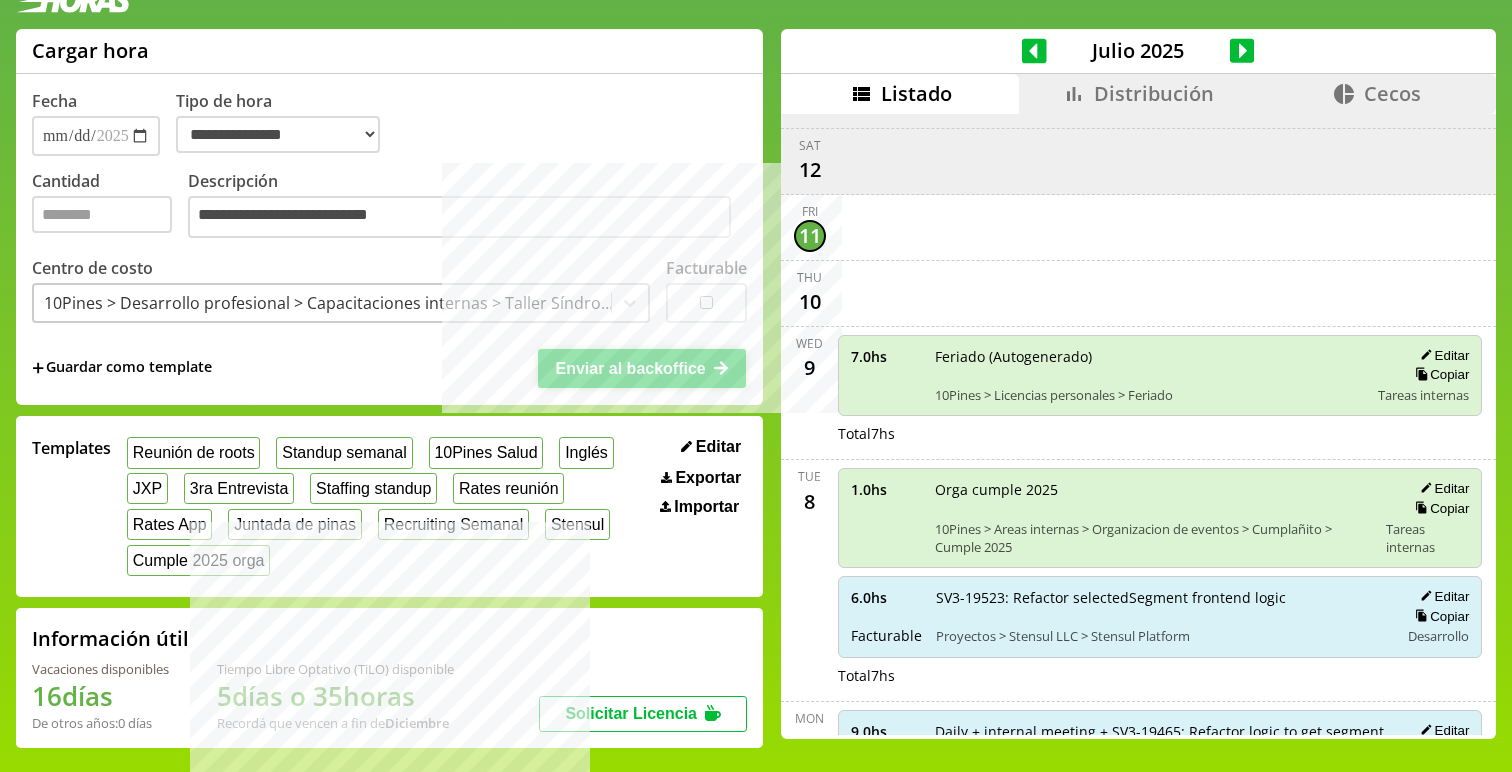 click on "Enviar al backoffice" at bounding box center (630, 368) 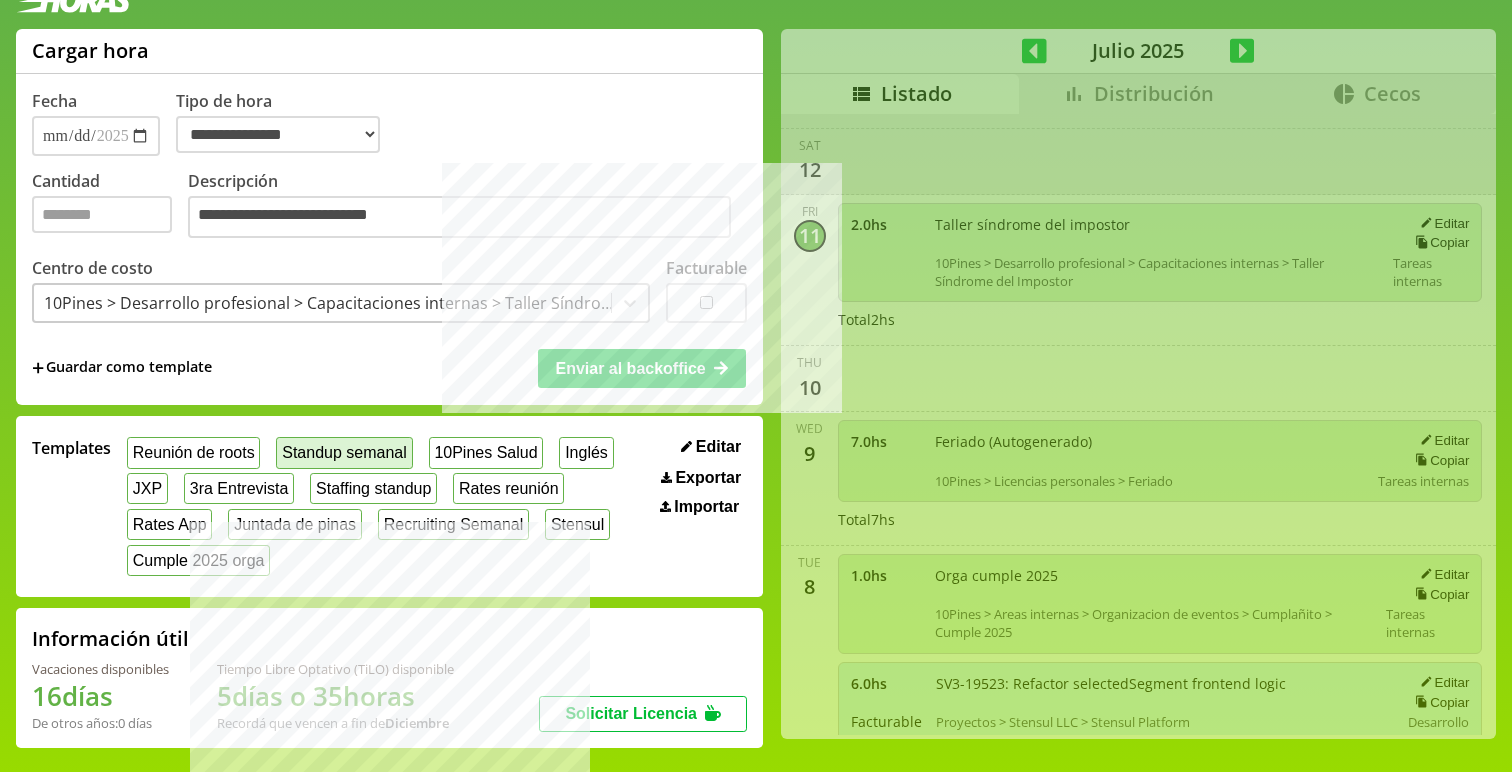click on "Standup semanal" at bounding box center (344, 452) 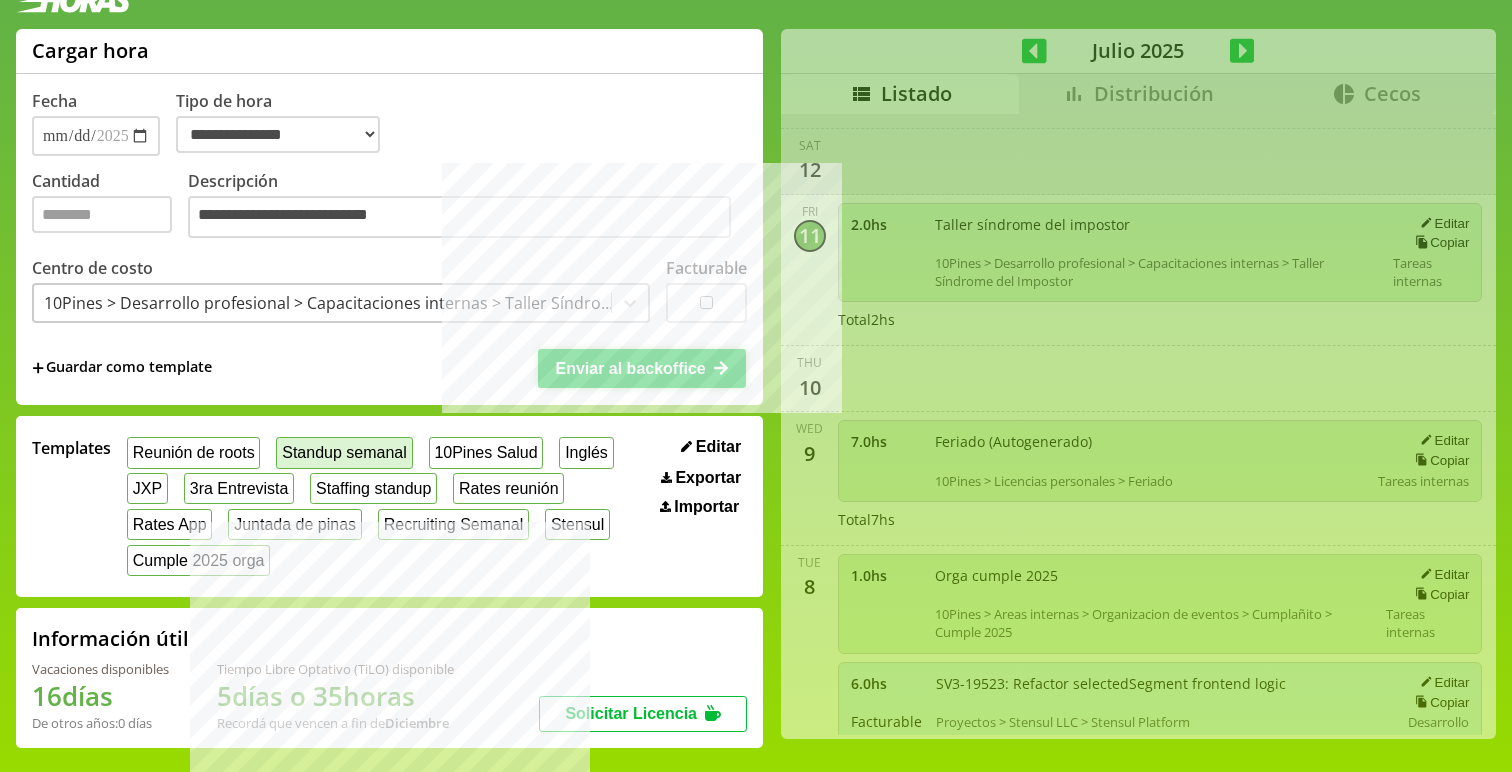 type on "*" 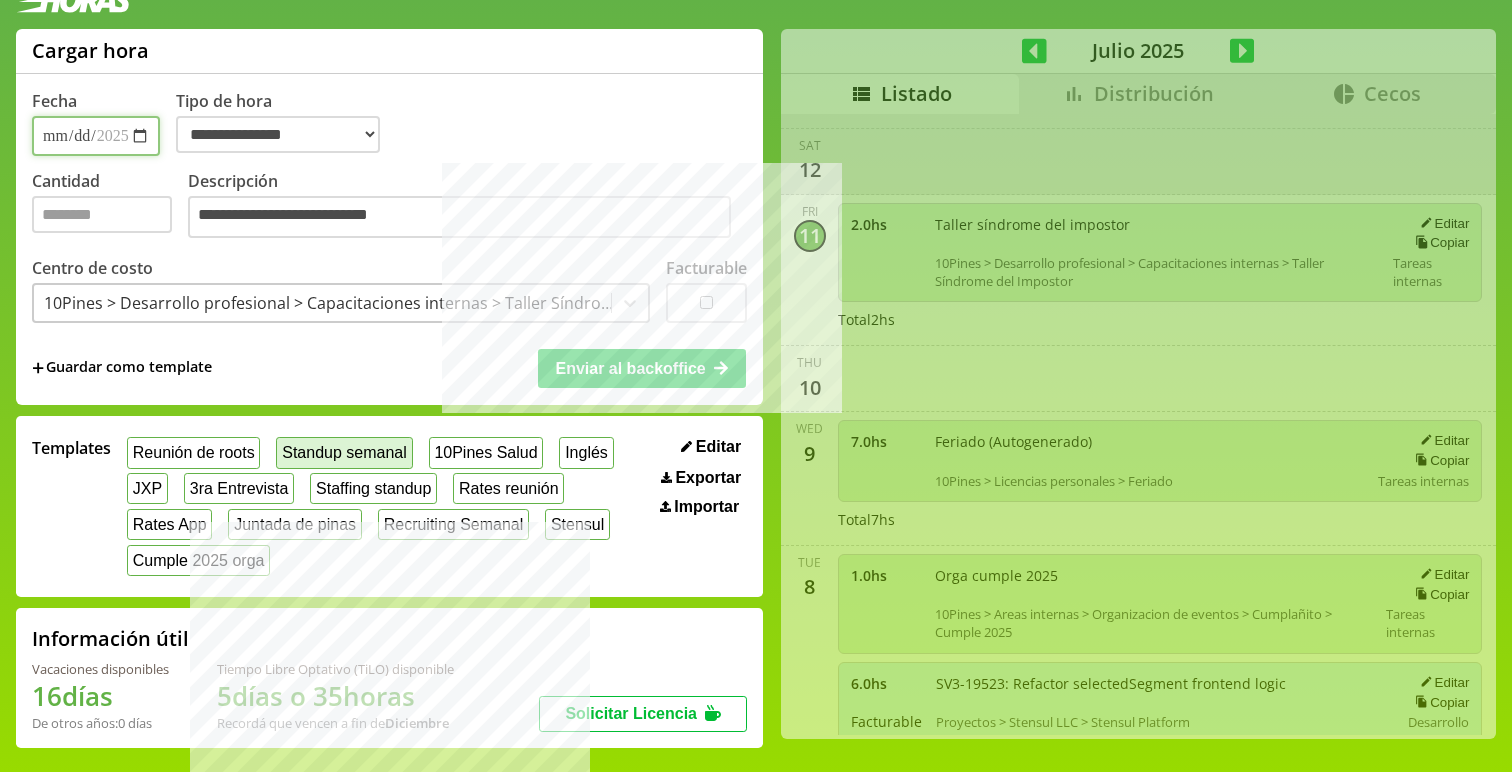 select on "**********" 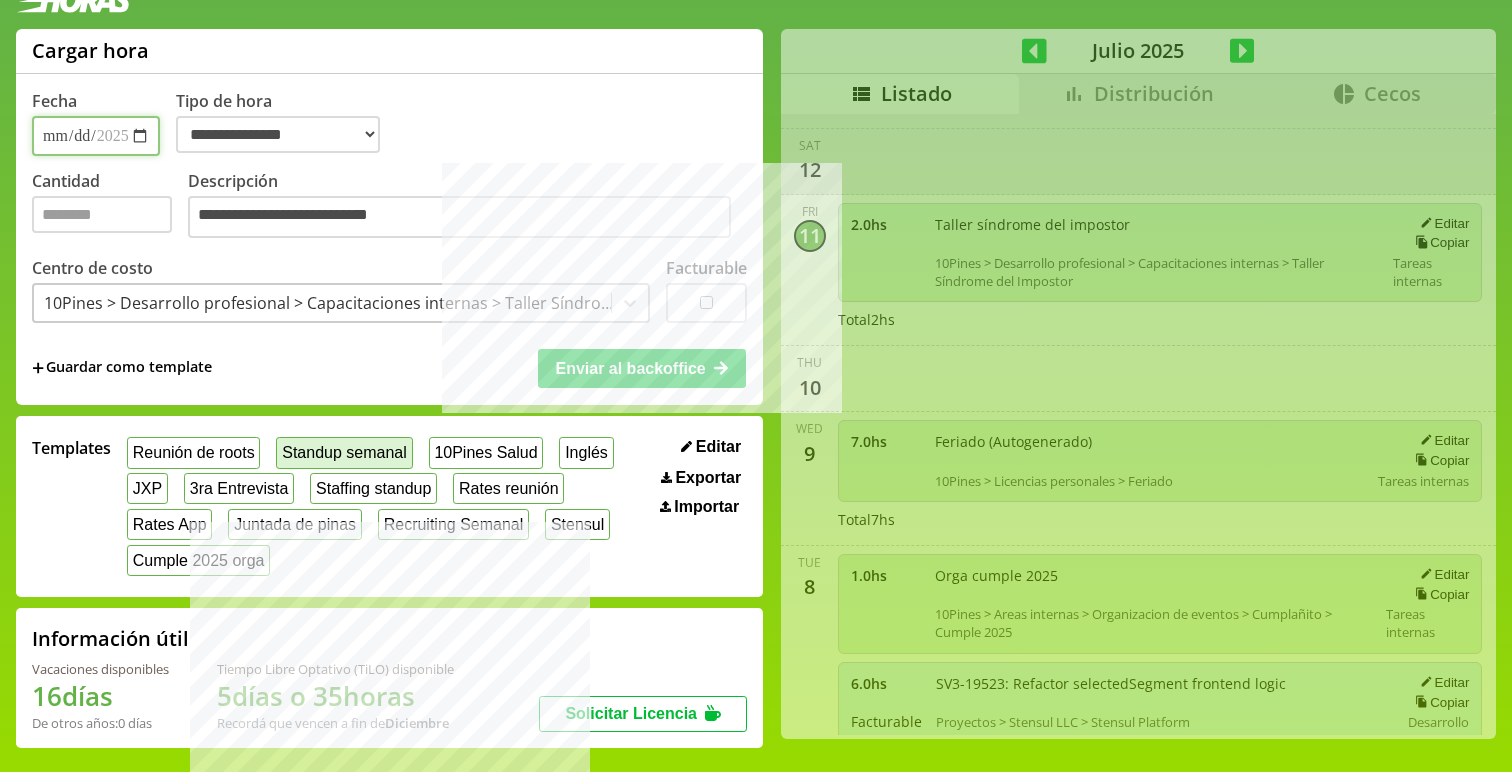 type 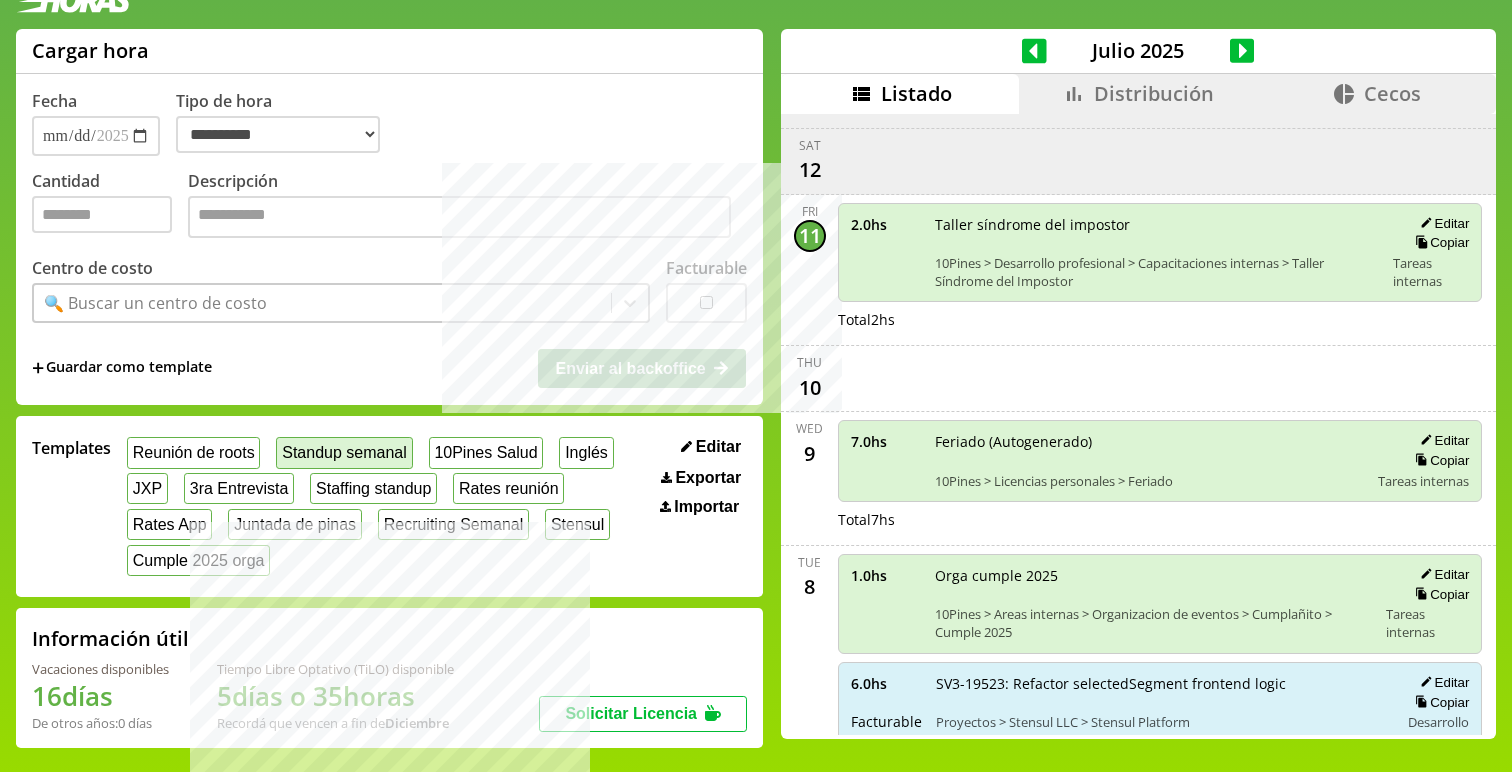 click on "Standup semanal" at bounding box center [344, 452] 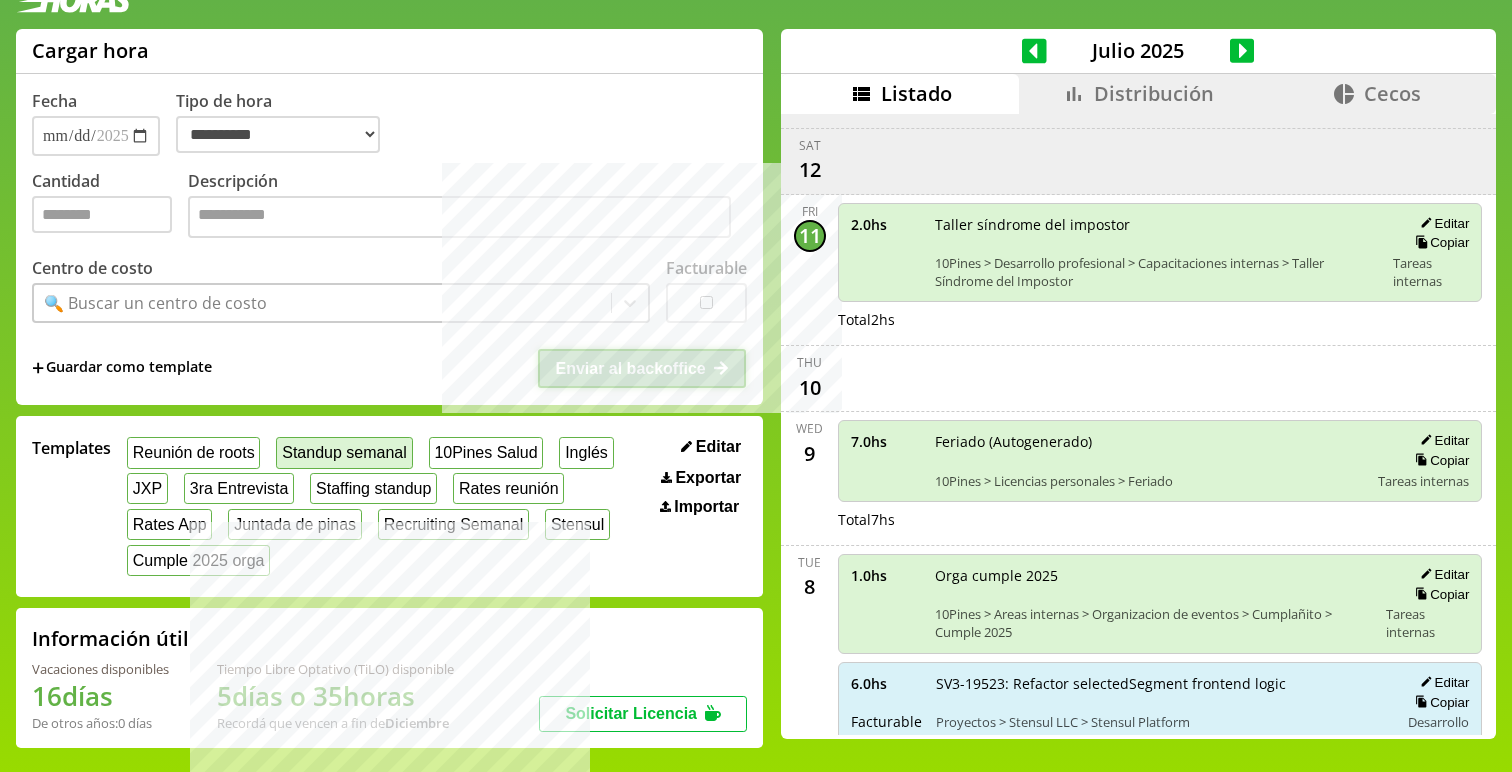 select on "**********" 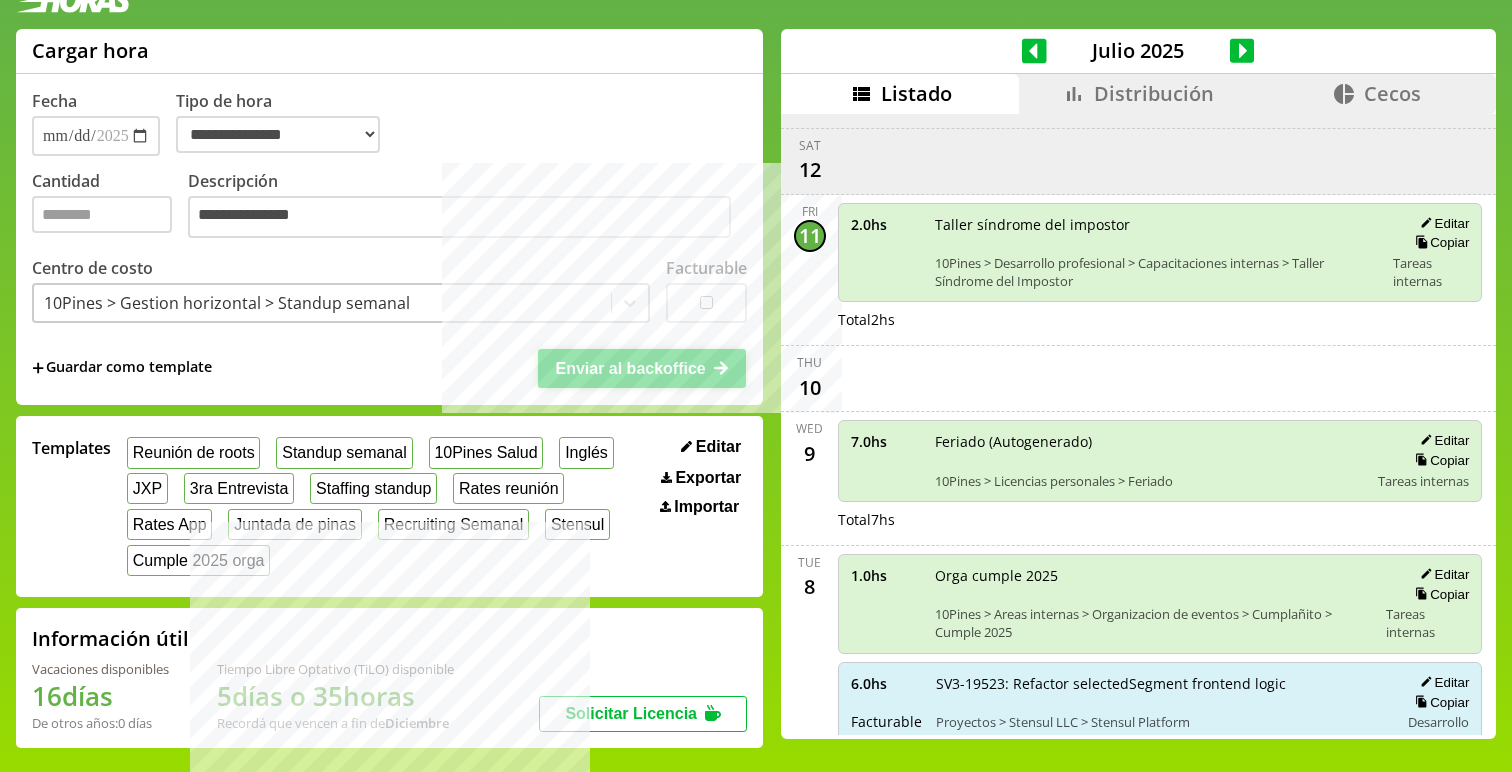 click on "Enviar al backoffice" at bounding box center [630, 368] 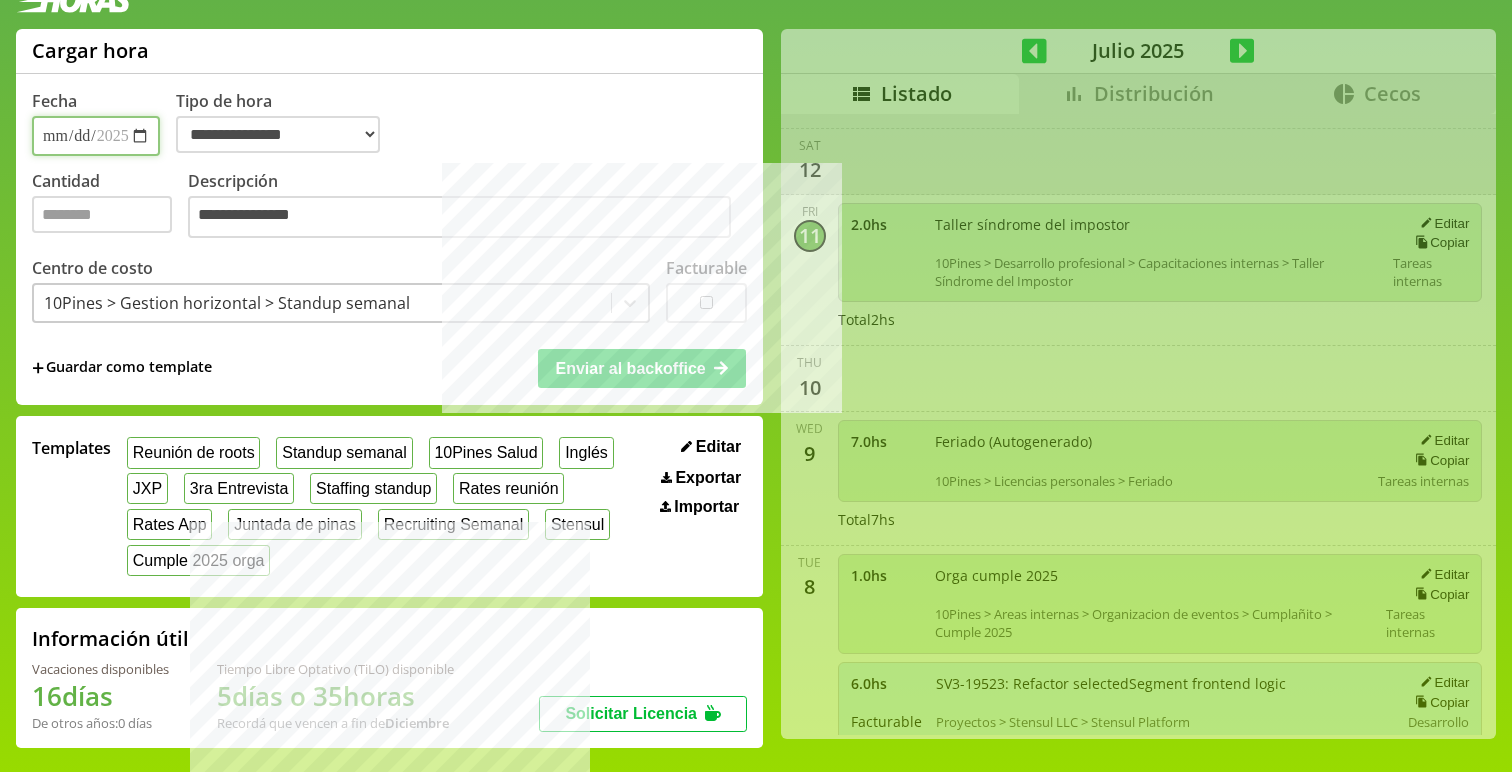 select on "**********" 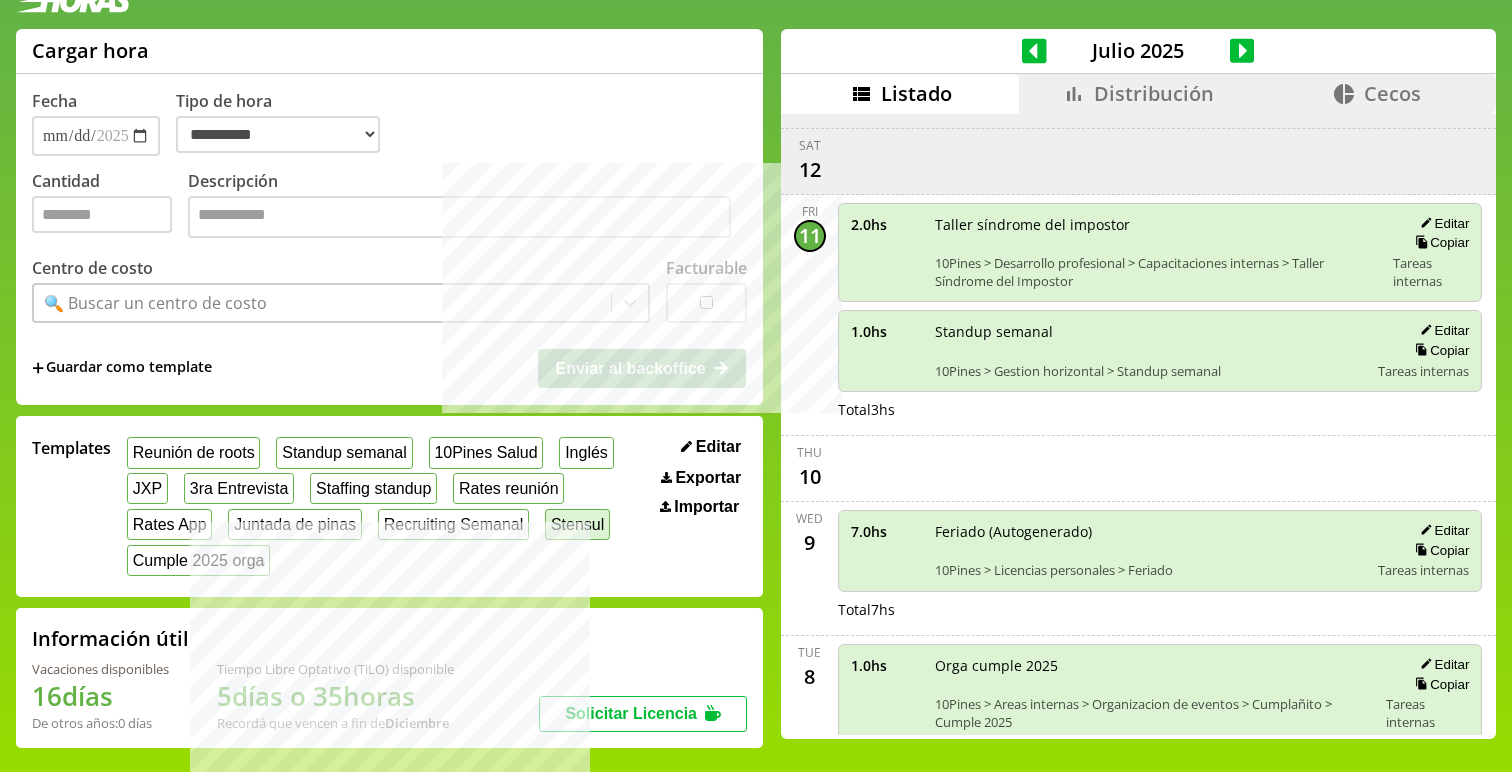 click on "Stensul" at bounding box center (577, 524) 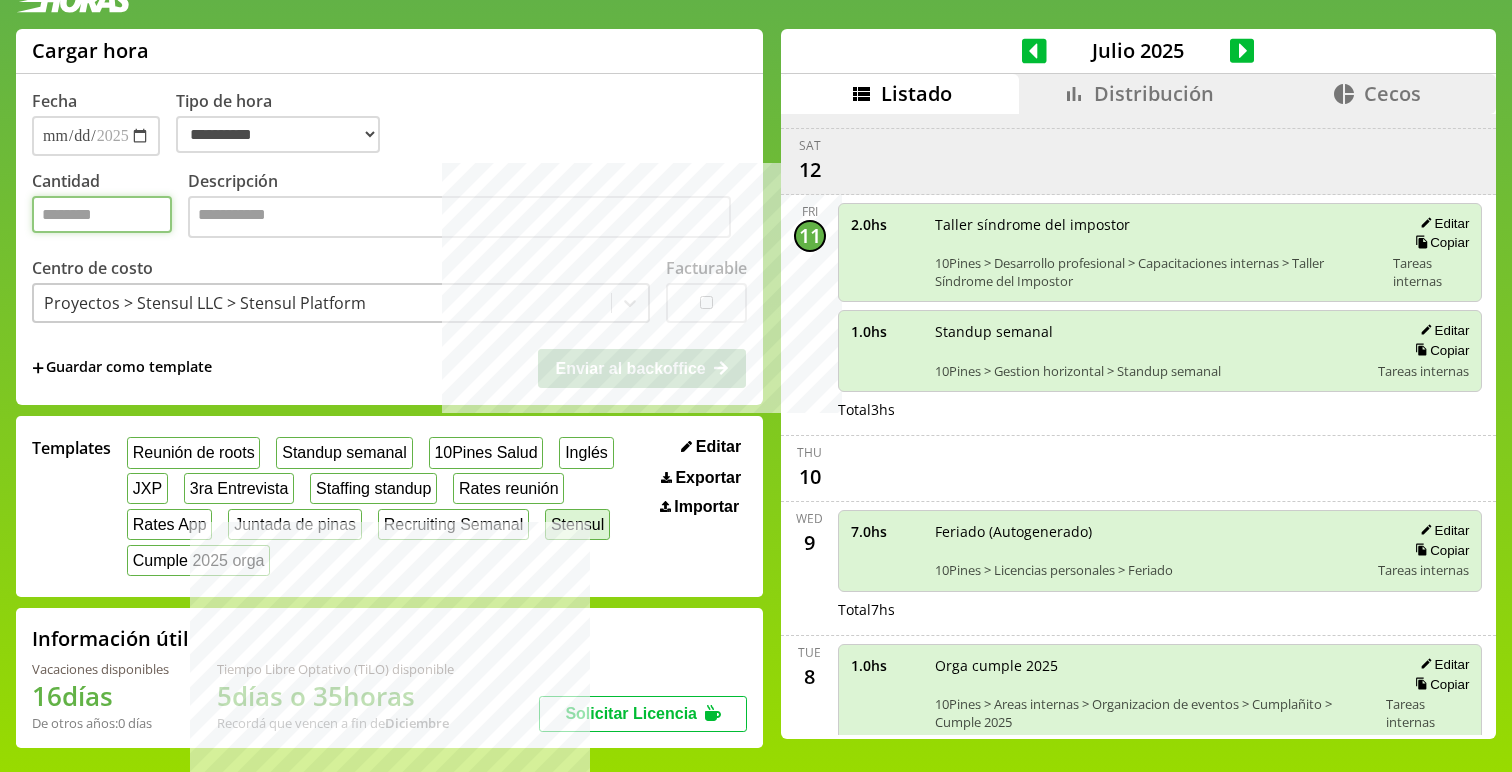 type on "*" 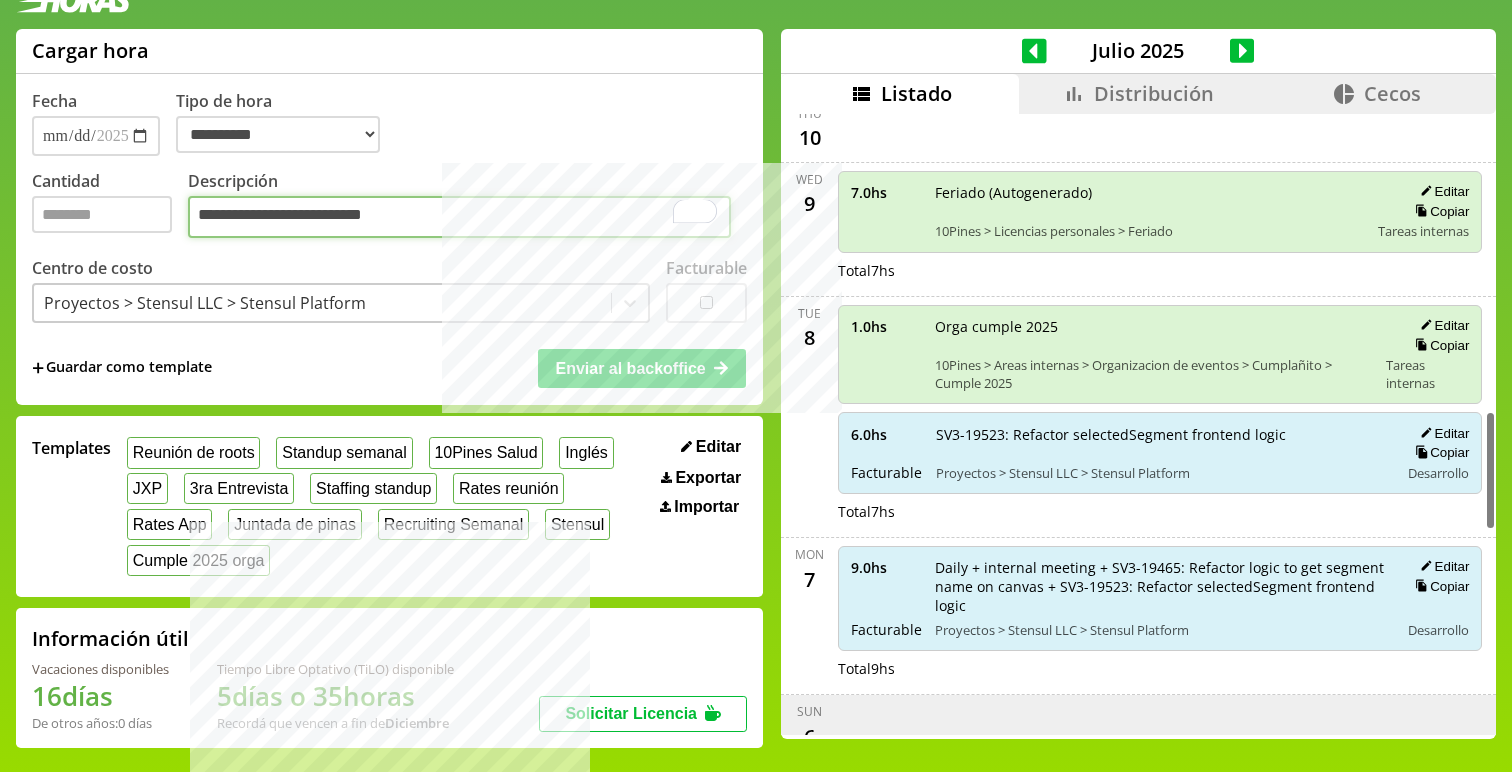 scroll, scrollTop: 1590, scrollLeft: 0, axis: vertical 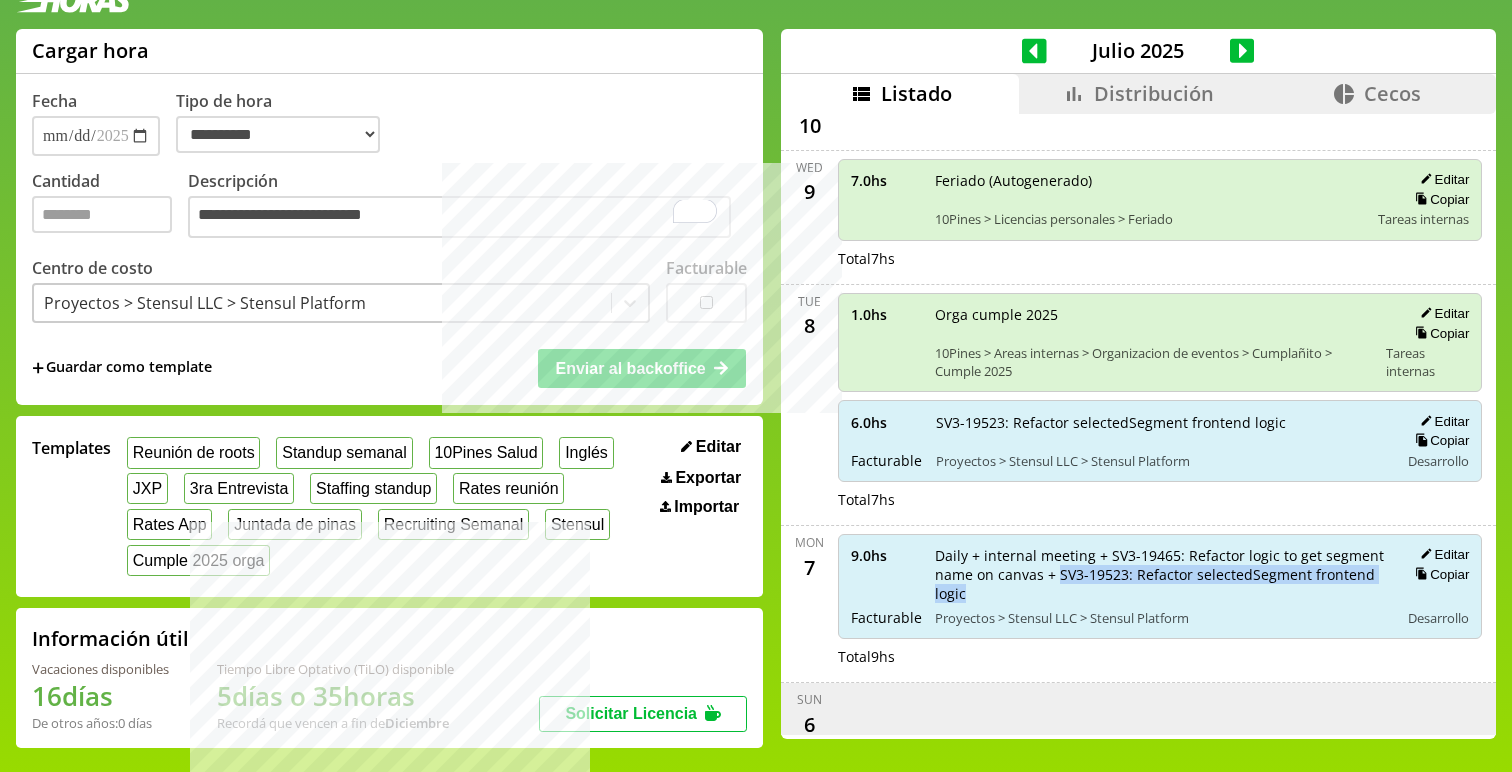 drag, startPoint x: 1039, startPoint y: 562, endPoint x: 1382, endPoint y: 566, distance: 343.02332 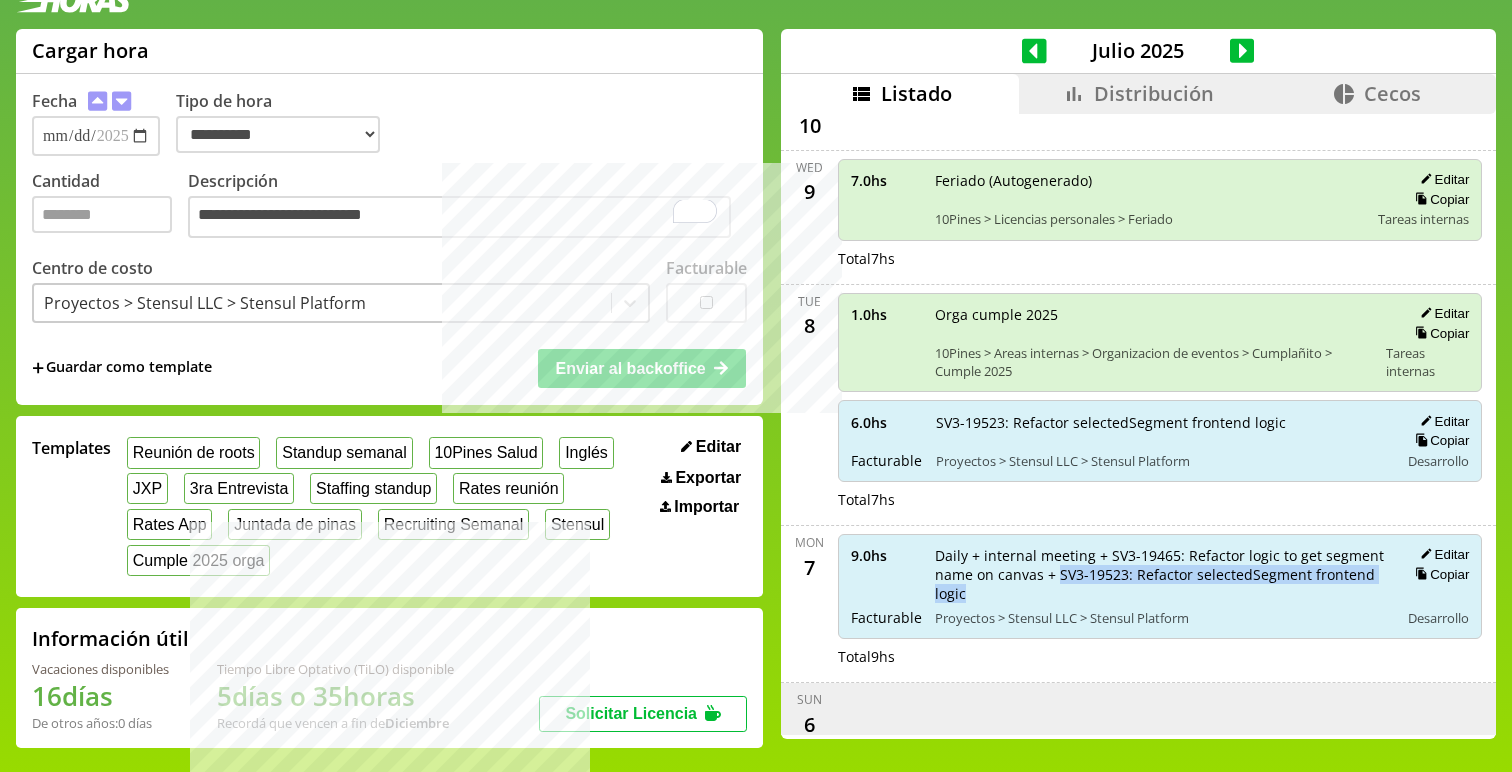 copy on "SV3-19523: Refactor selectedSegment frontend logic" 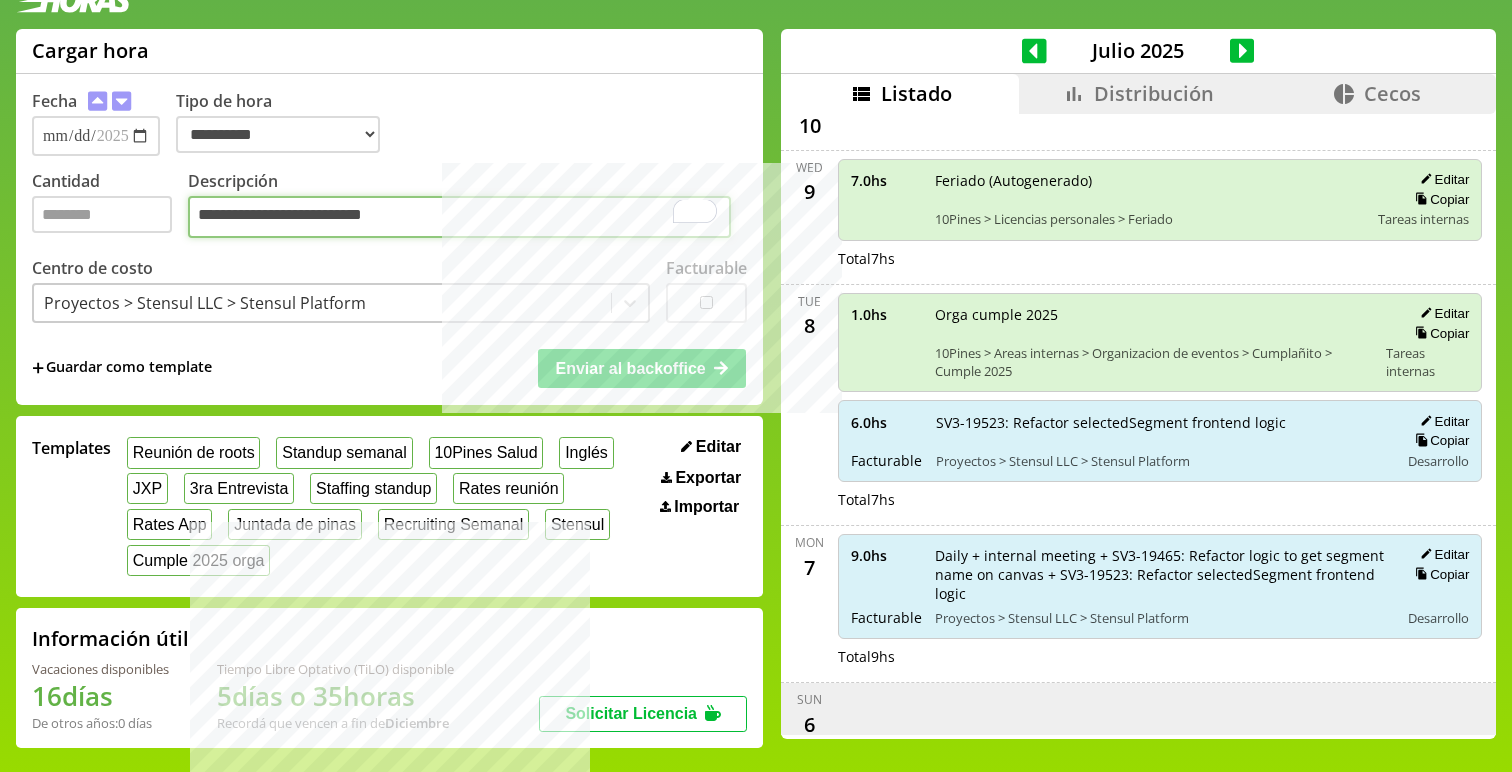 click on "**********" at bounding box center (459, 217) 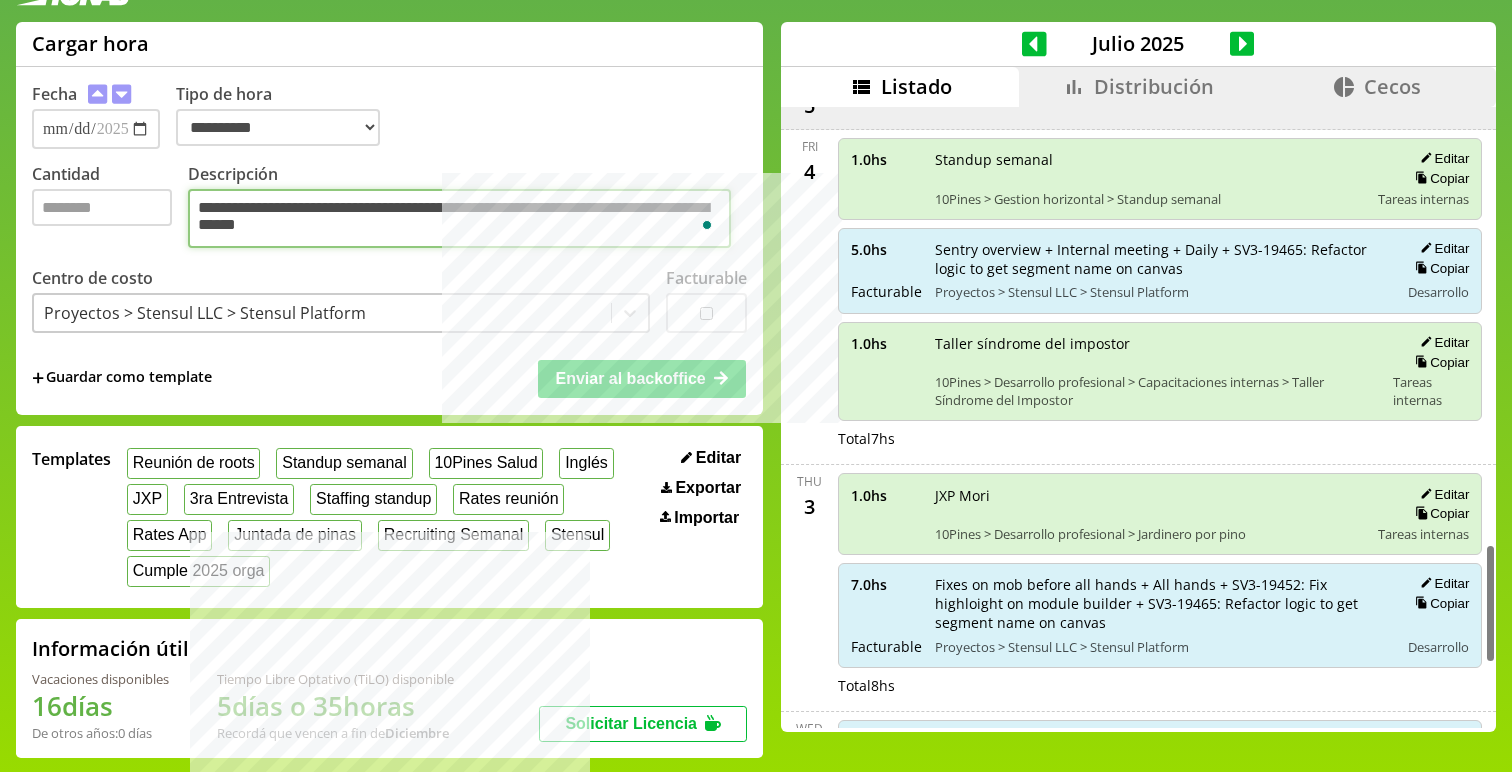 scroll, scrollTop: 2274, scrollLeft: 0, axis: vertical 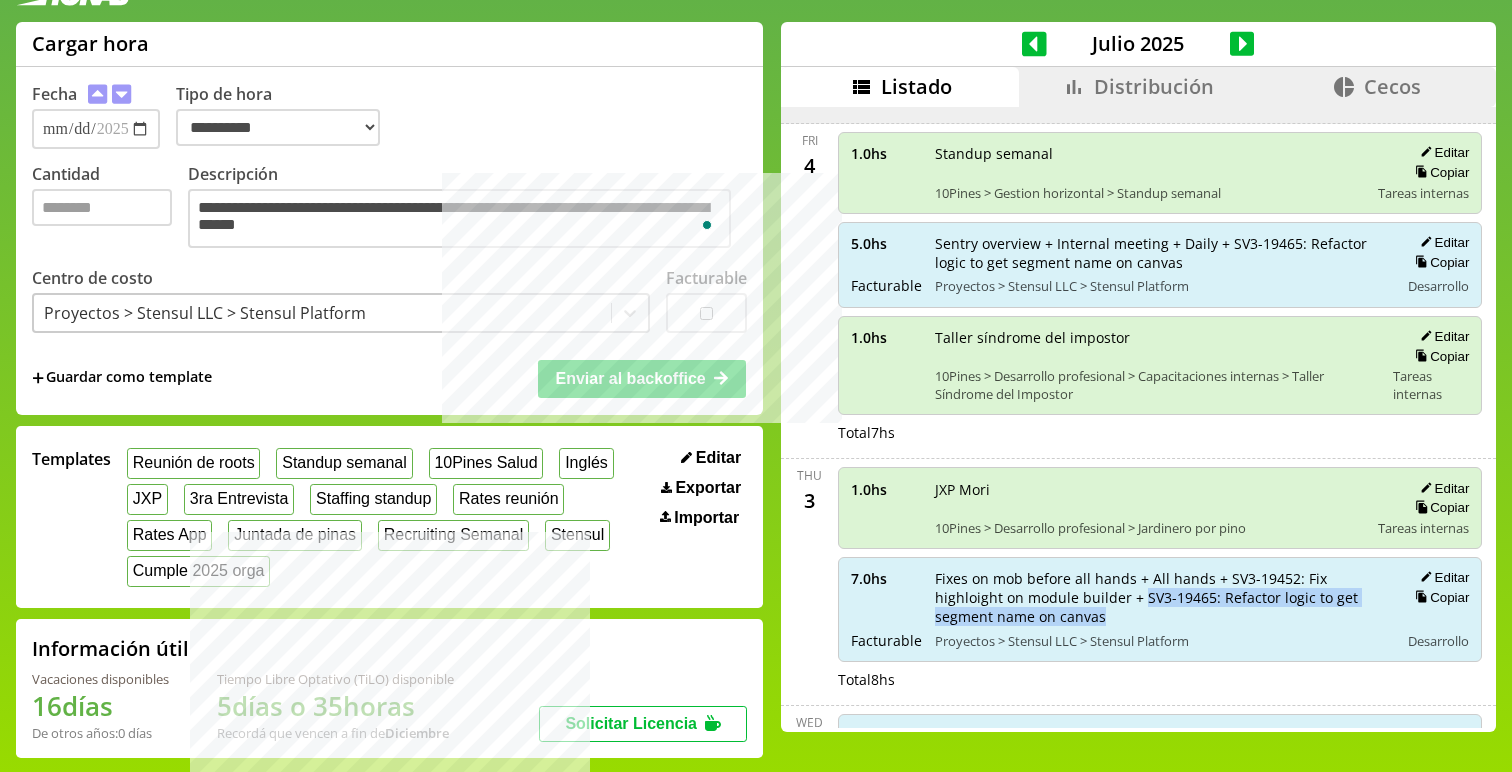 drag, startPoint x: 1057, startPoint y: 575, endPoint x: 1057, endPoint y: 595, distance: 20 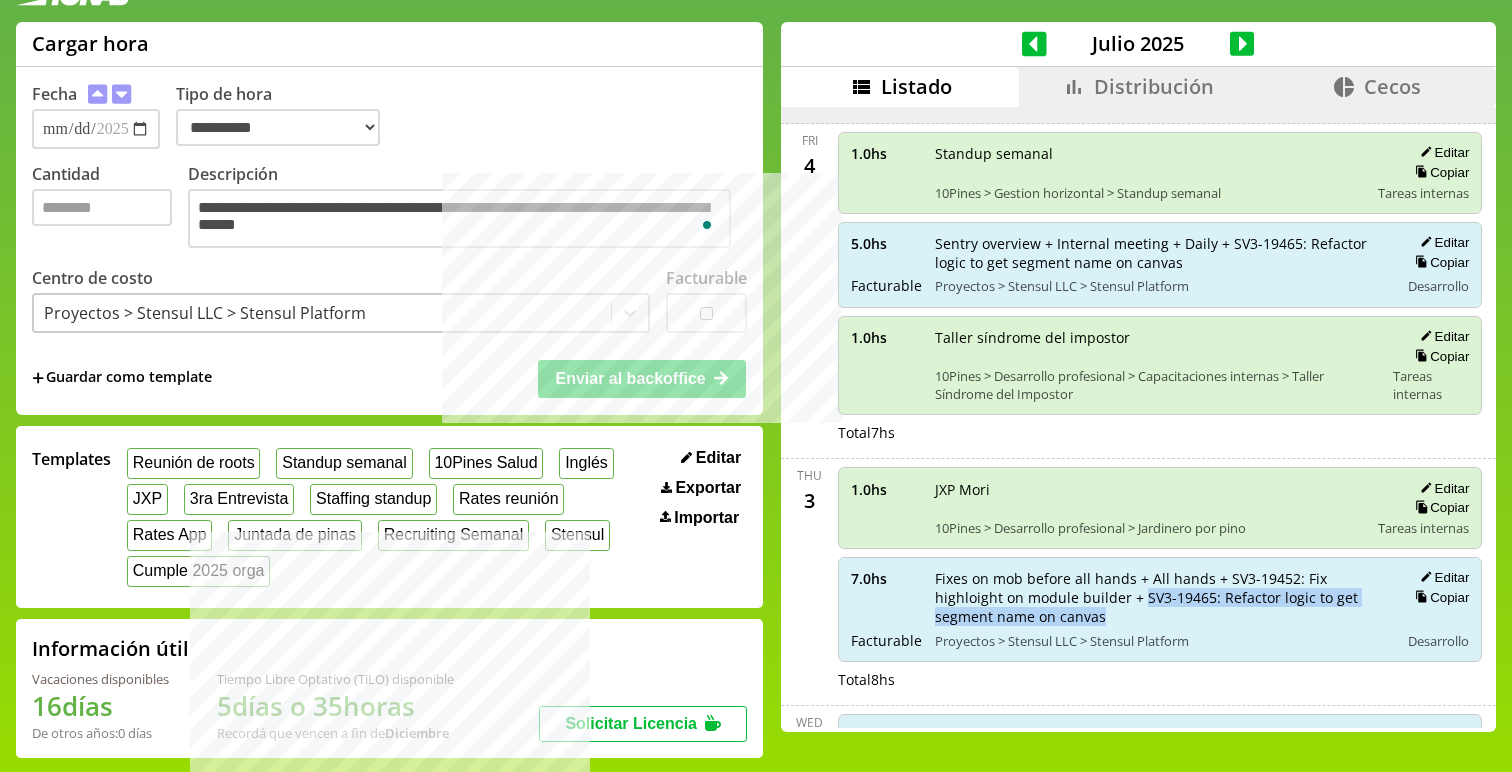 click on "Fixes on mob before all hands + All hands + SV3-19452: Fix highloight on module builder + SV3-19465: Refactor logic to get segment name on canvas" at bounding box center [1160, 597] 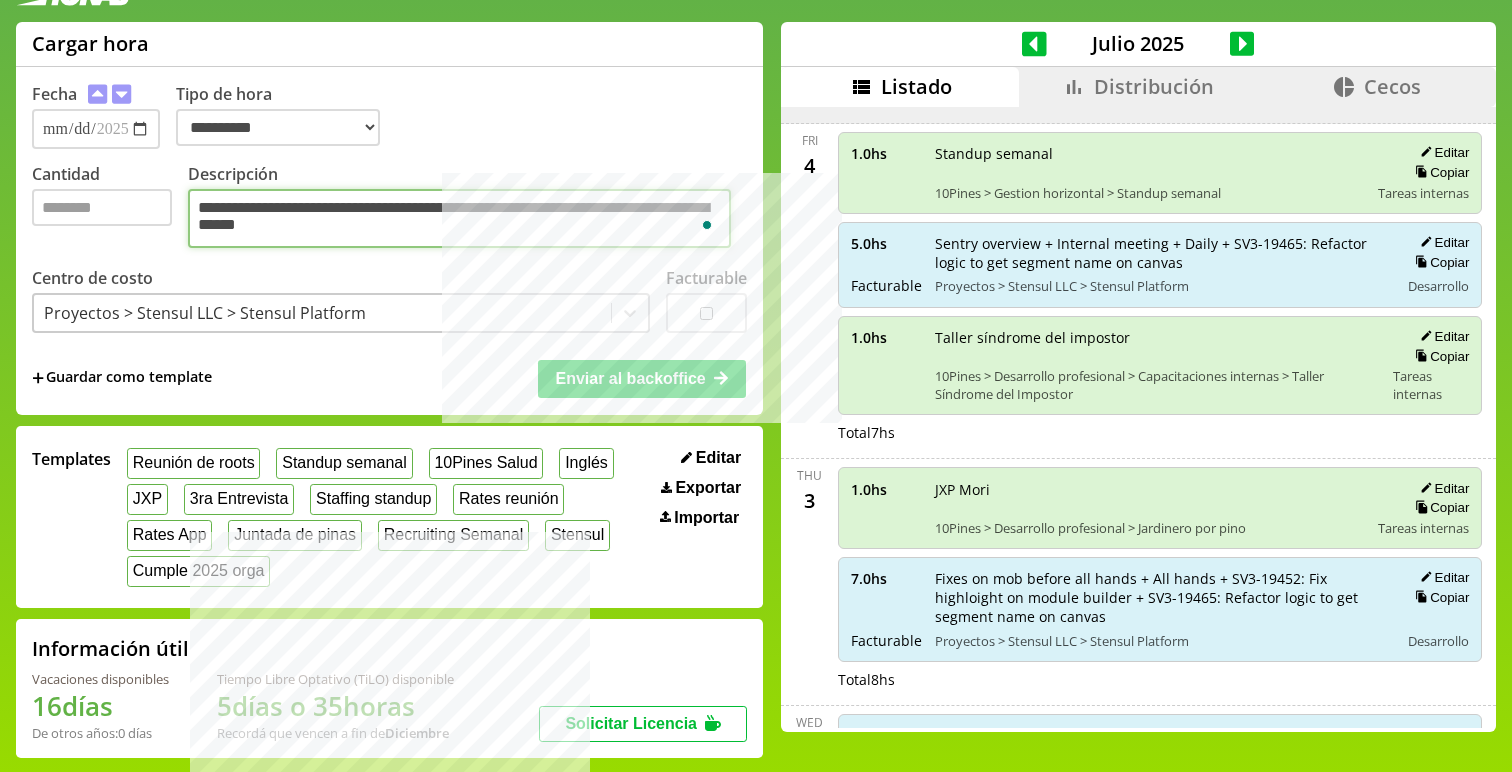 scroll, scrollTop: 4, scrollLeft: 0, axis: vertical 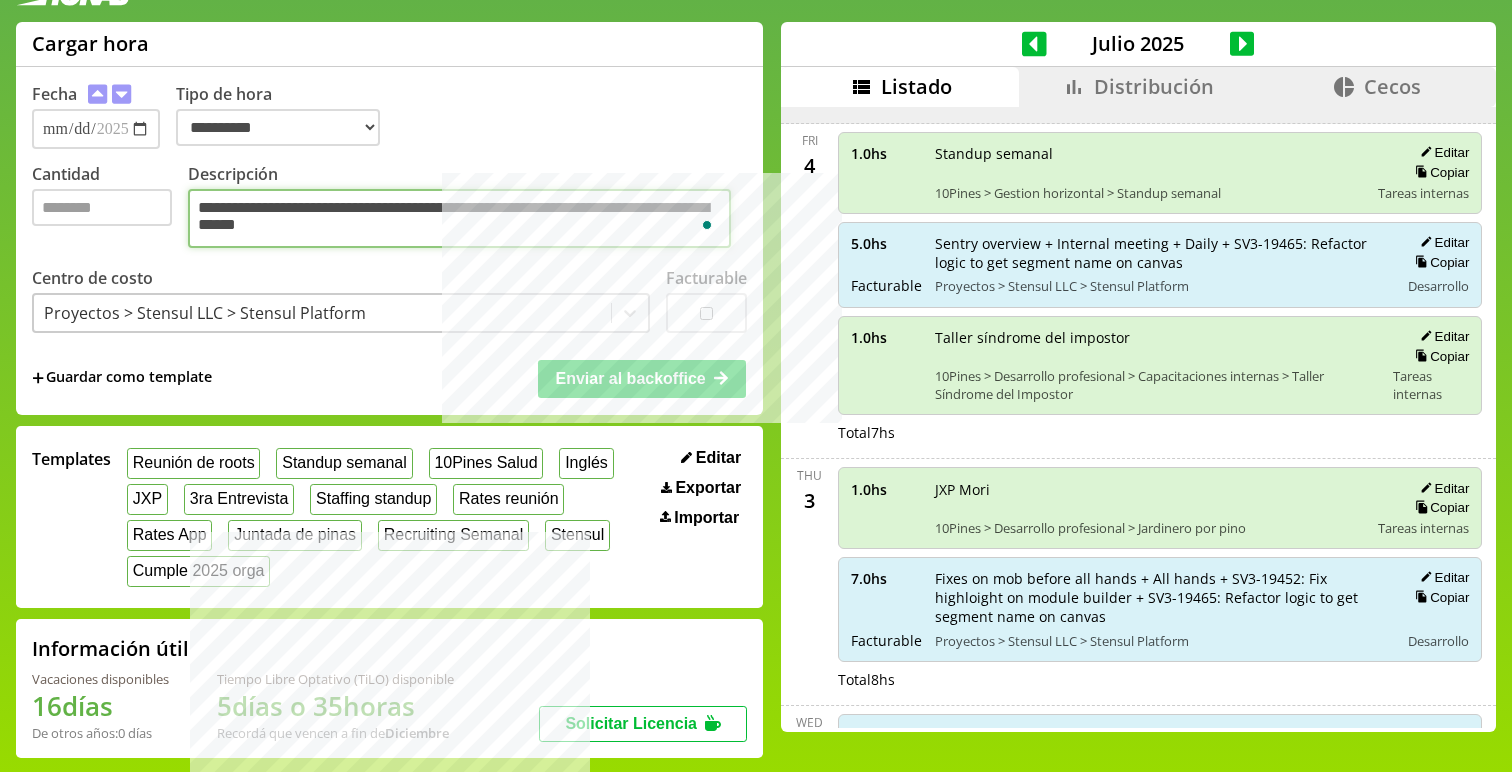 drag, startPoint x: 318, startPoint y: 234, endPoint x: 467, endPoint y: 241, distance: 149.16434 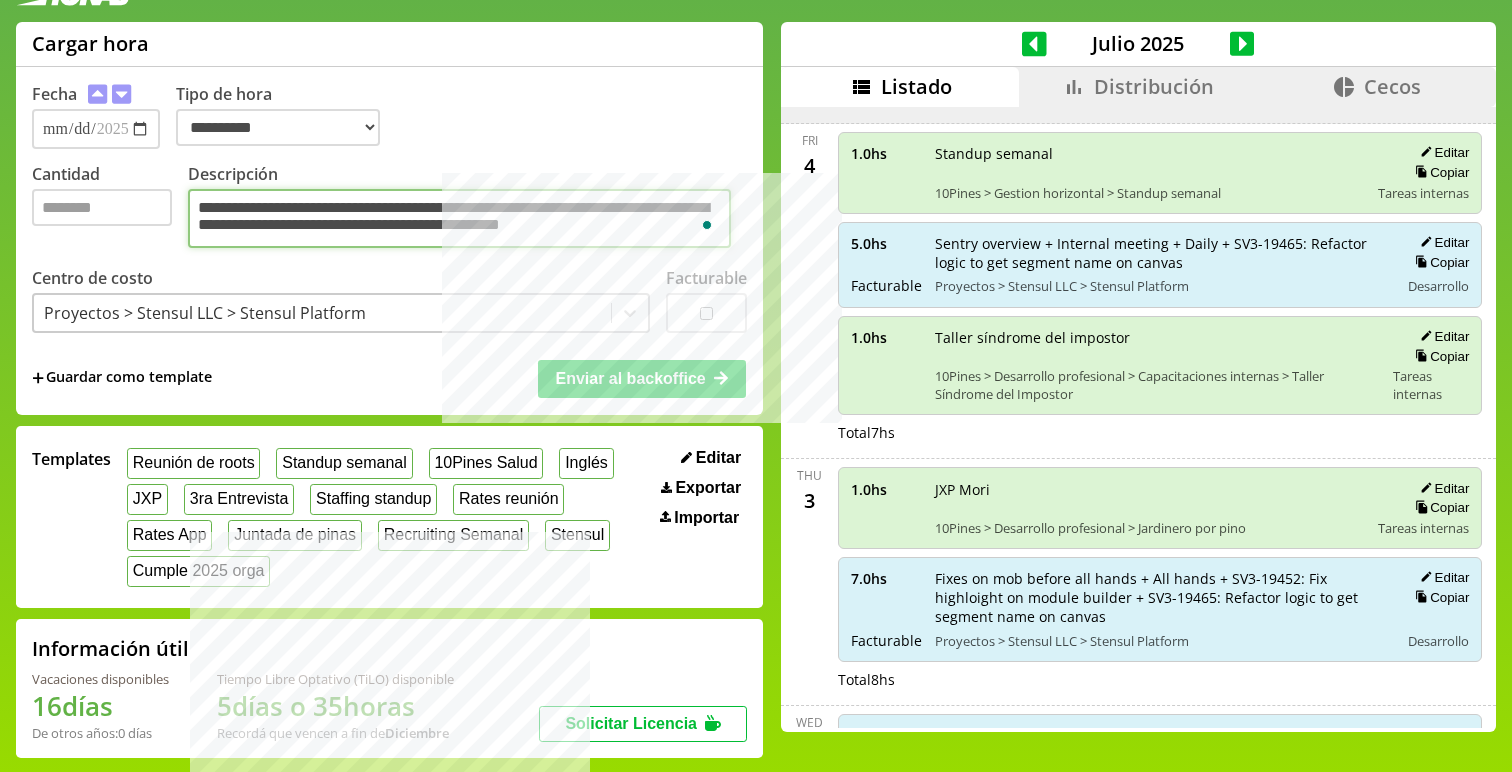scroll, scrollTop: 3, scrollLeft: 0, axis: vertical 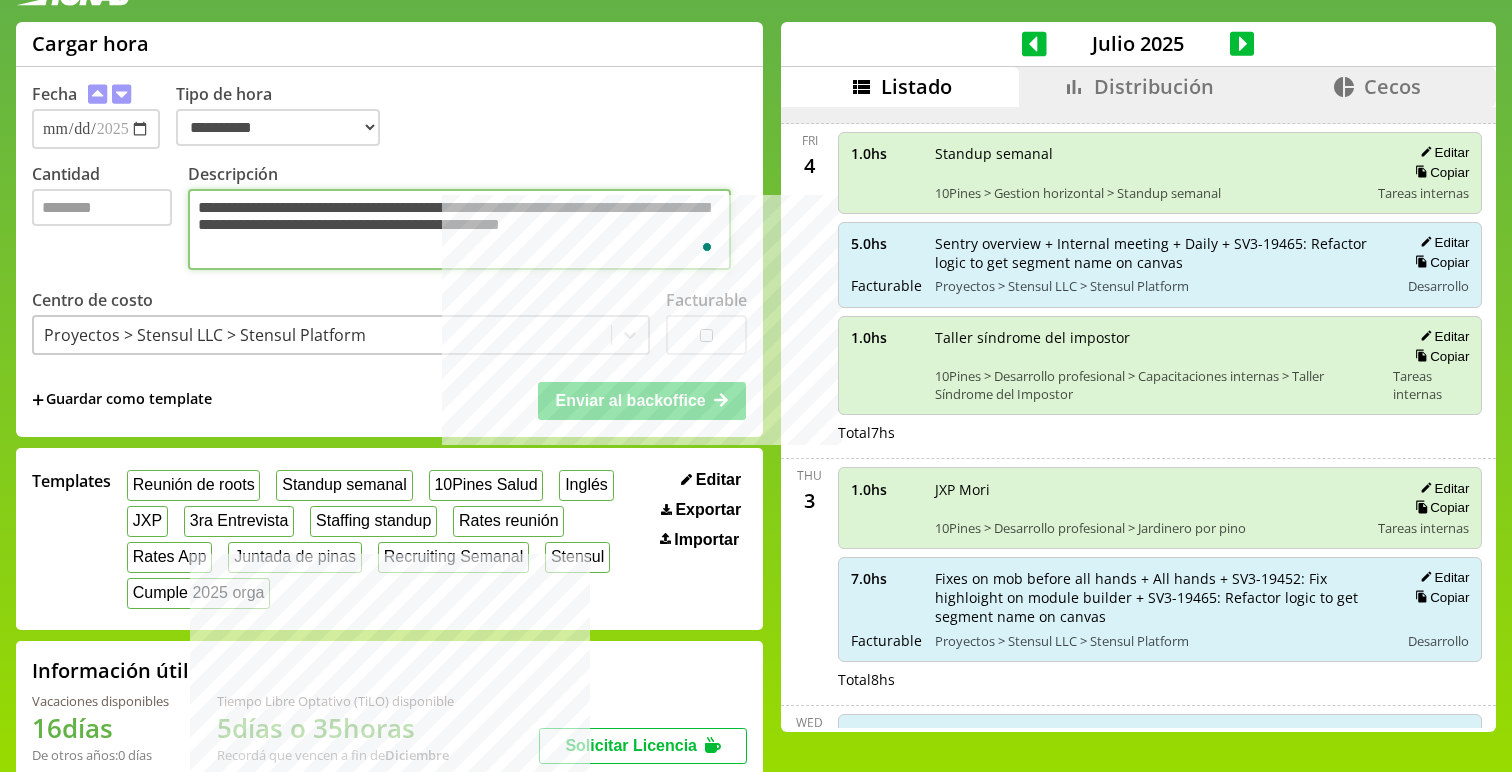 type on "**********" 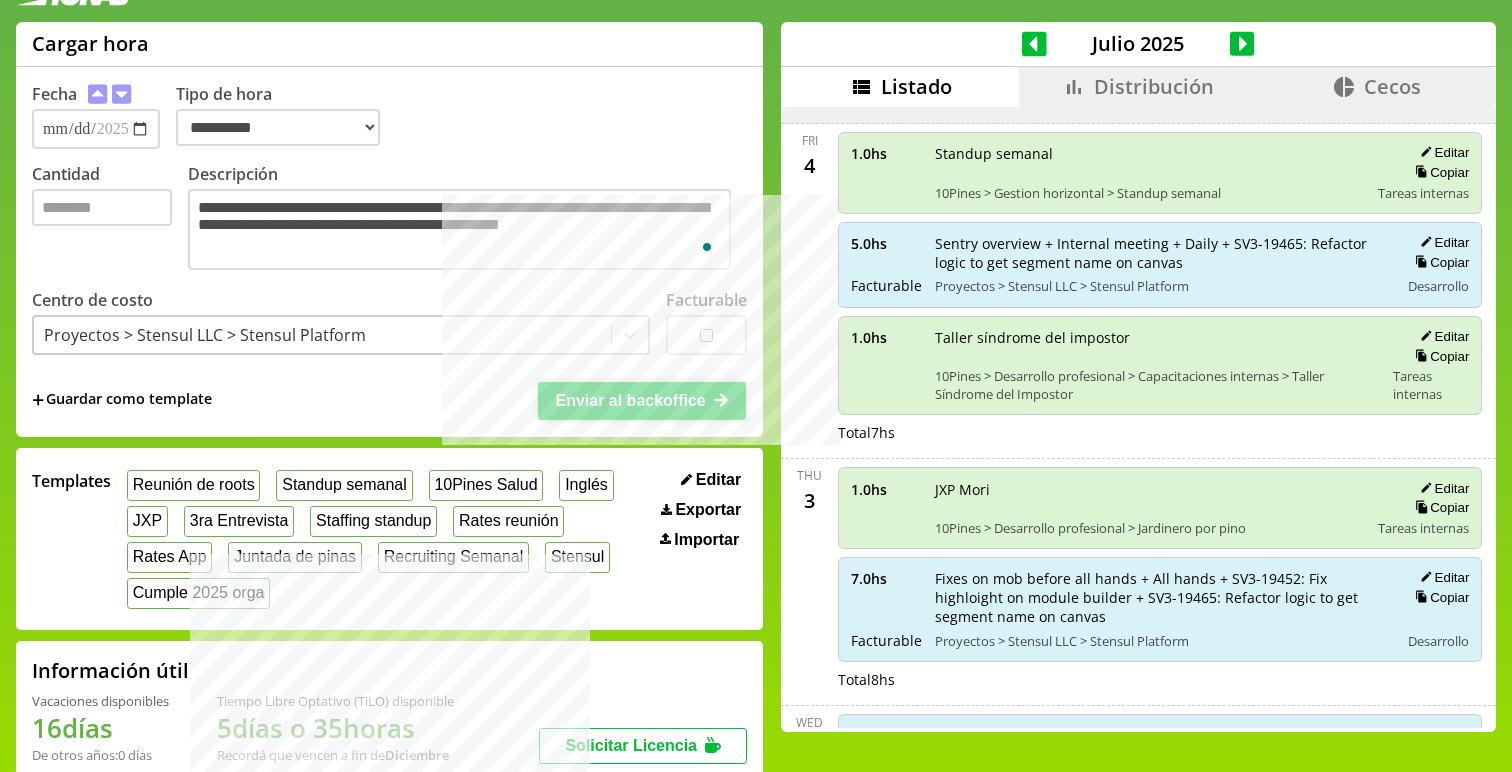 click on "Enviar al backoffice" at bounding box center [630, 400] 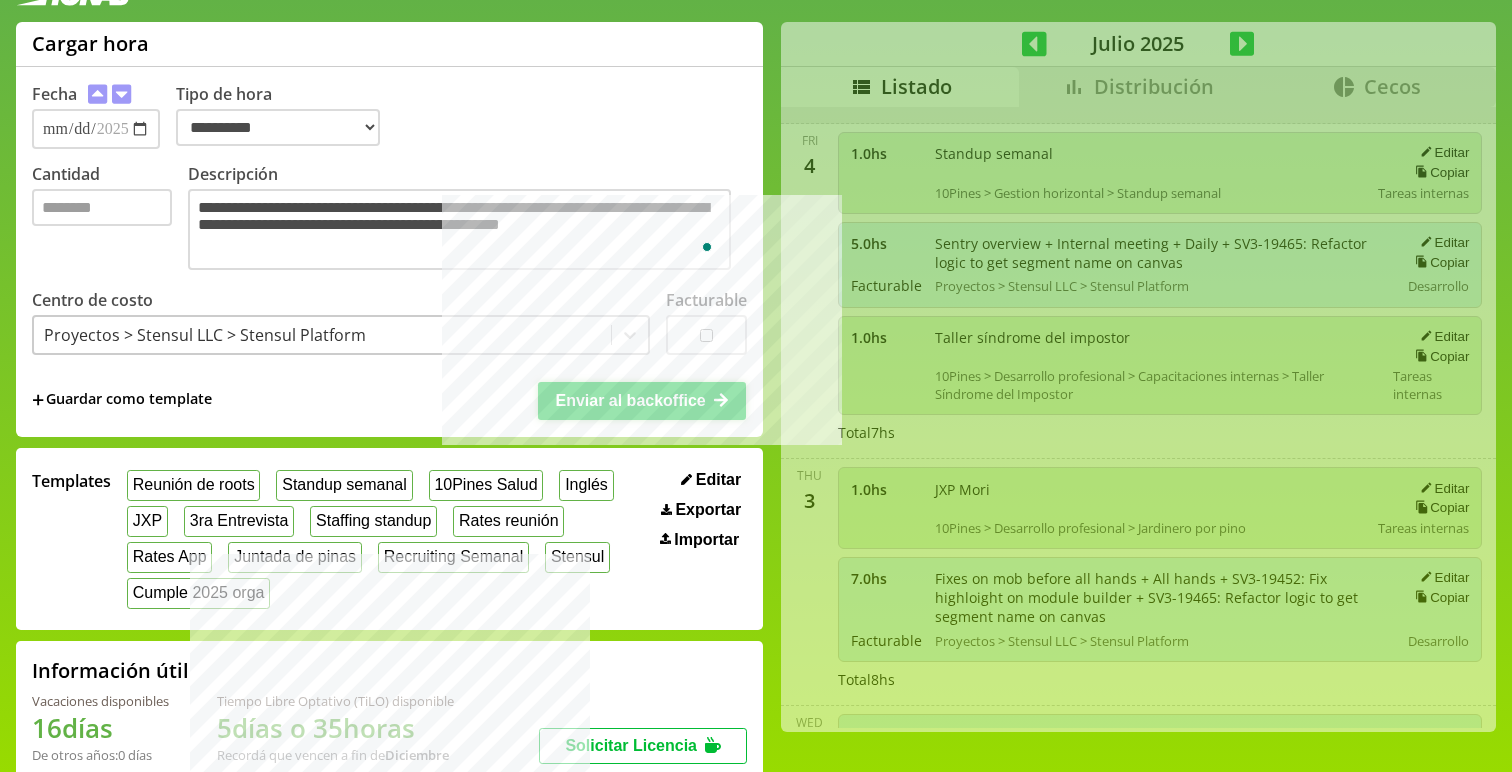 scroll, scrollTop: 0, scrollLeft: 0, axis: both 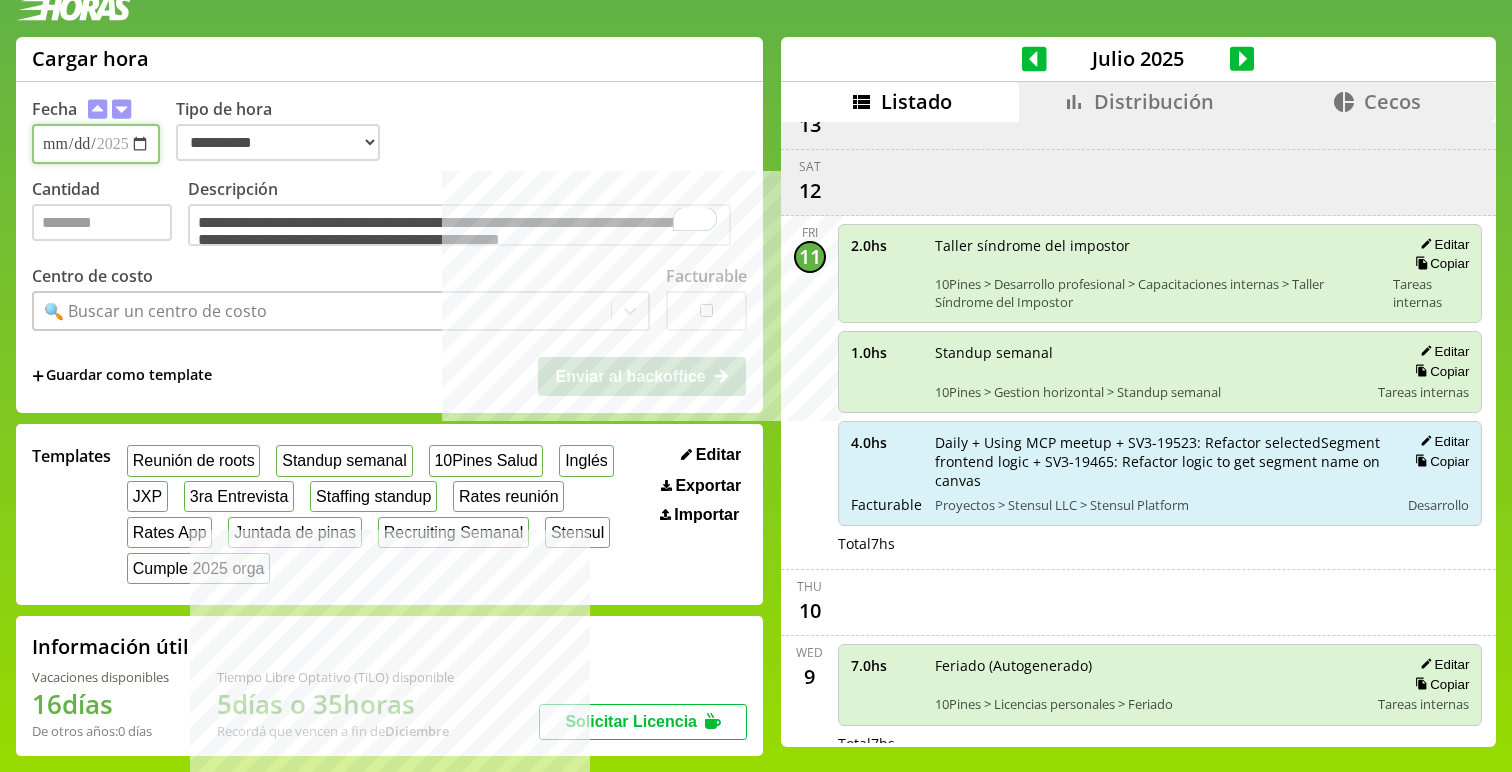 click on "**********" at bounding box center (96, 144) 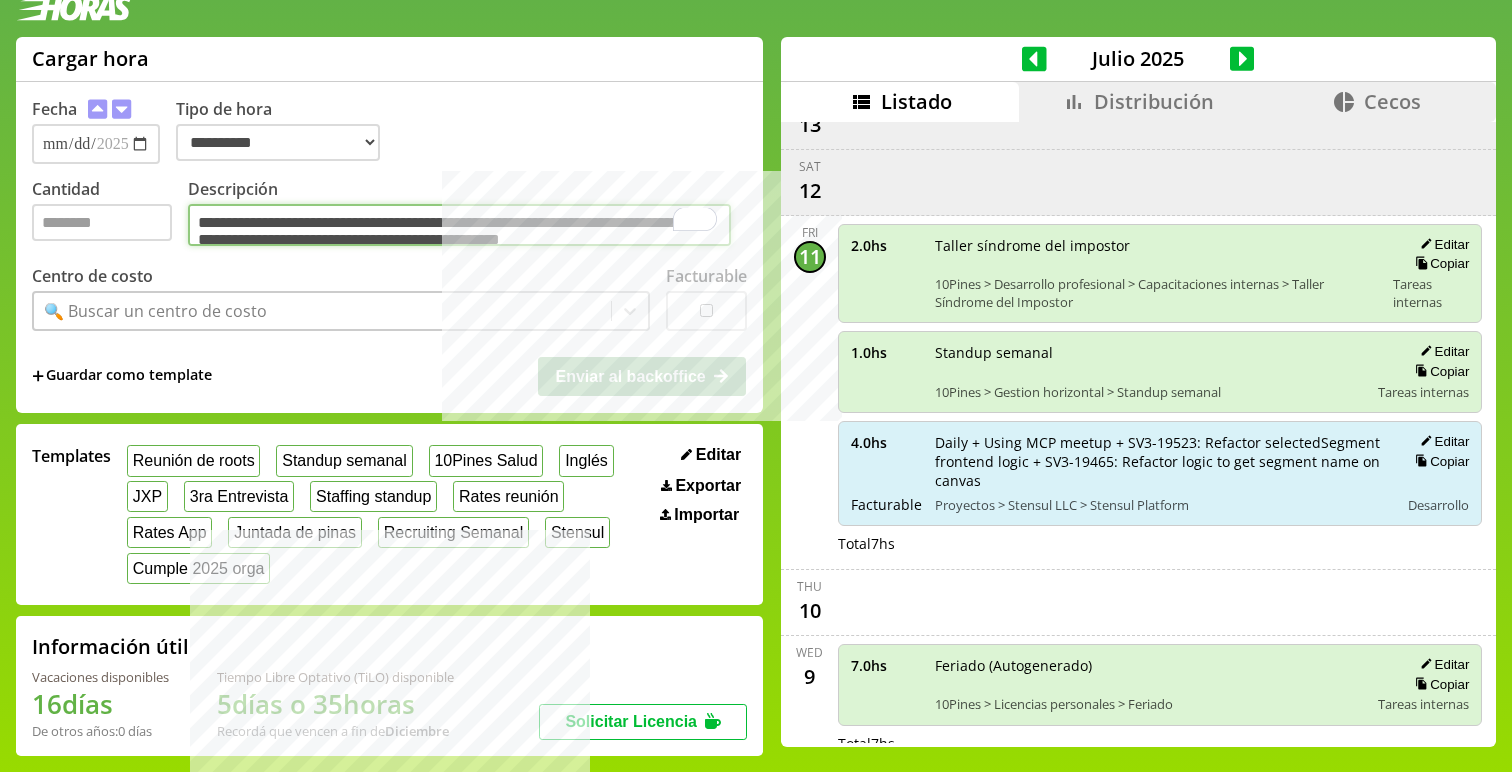 click on "**********" at bounding box center [459, 225] 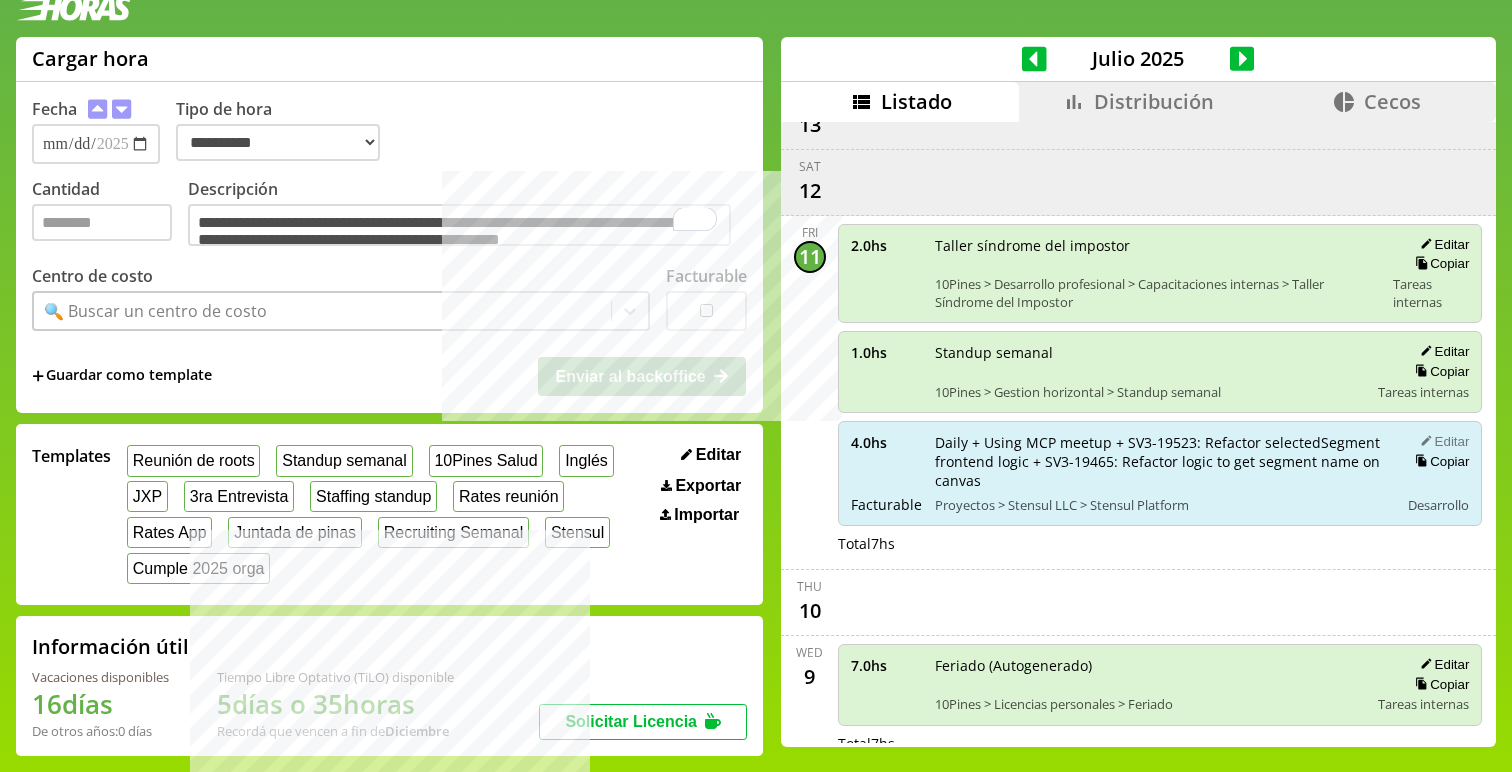 click on "Editar" at bounding box center (1441, 441) 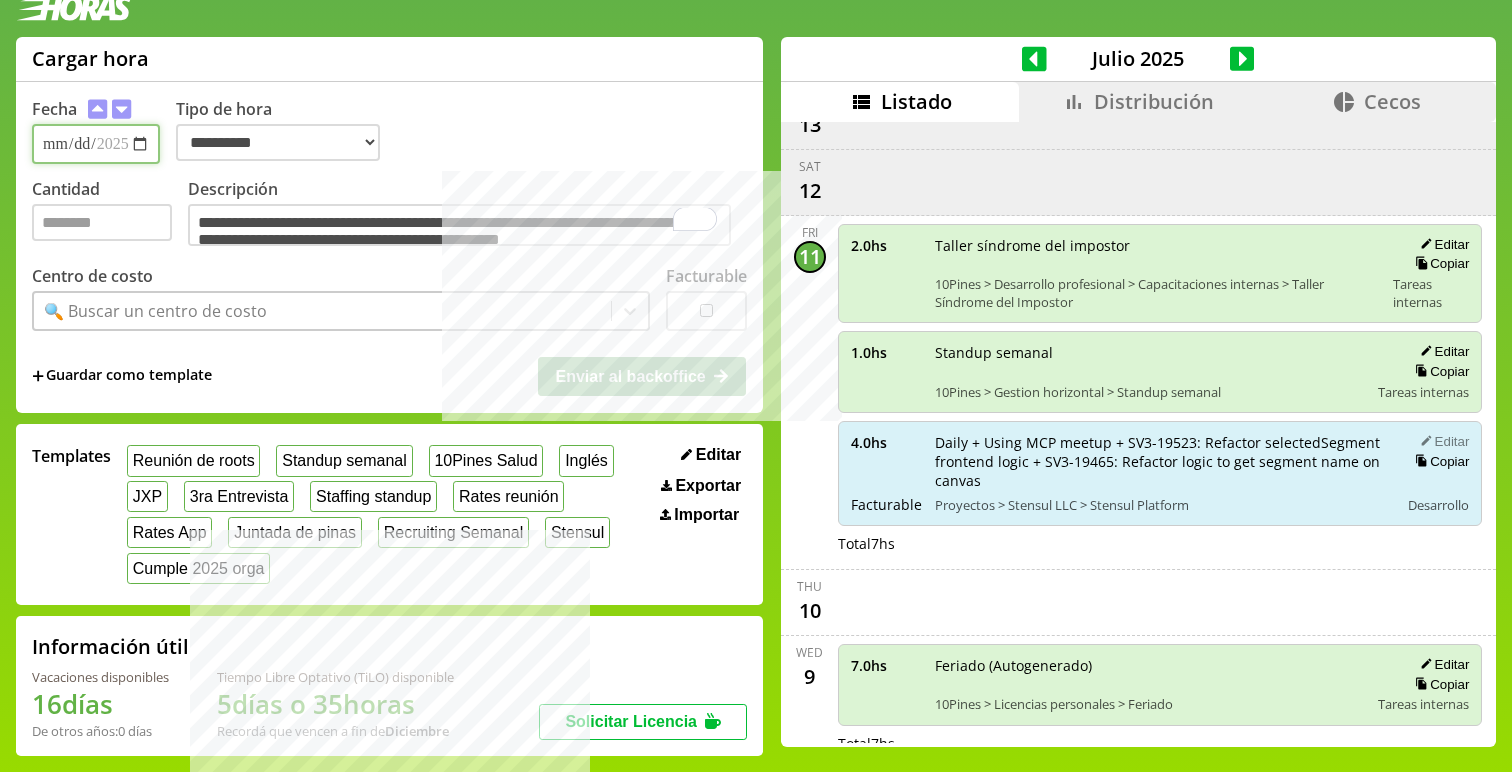 type on "*" 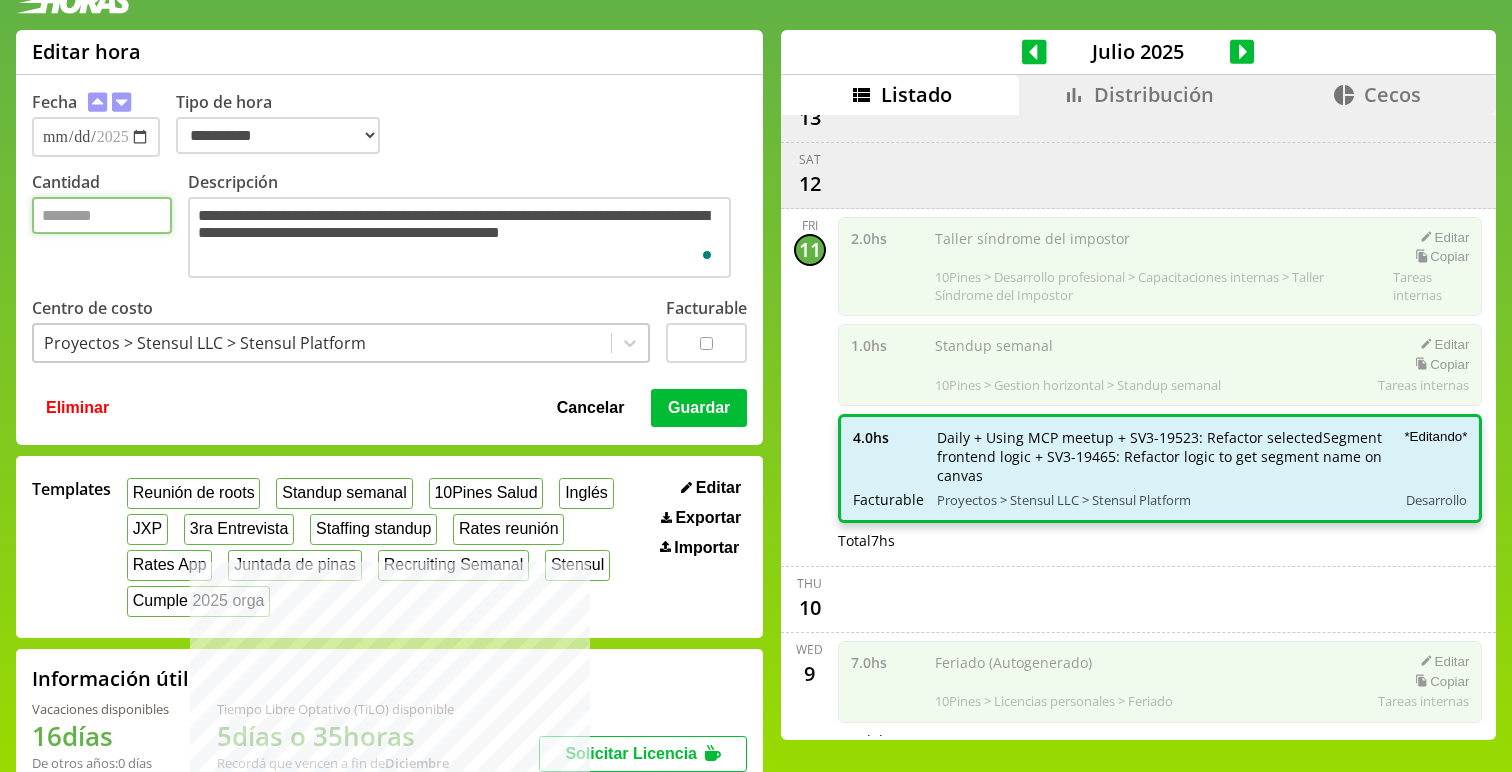 click on "*" at bounding box center (102, 215) 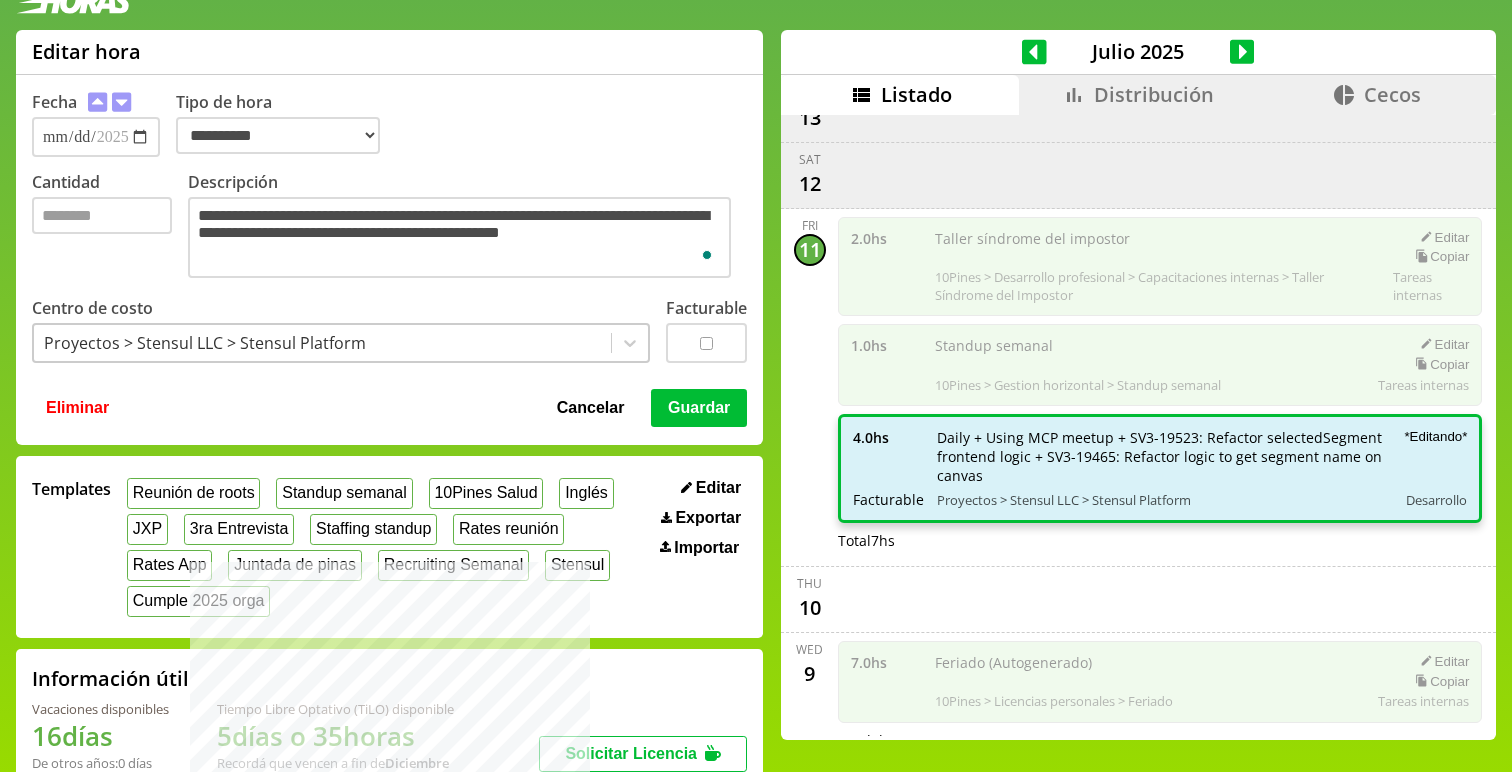 click on "Guardar" at bounding box center [699, 408] 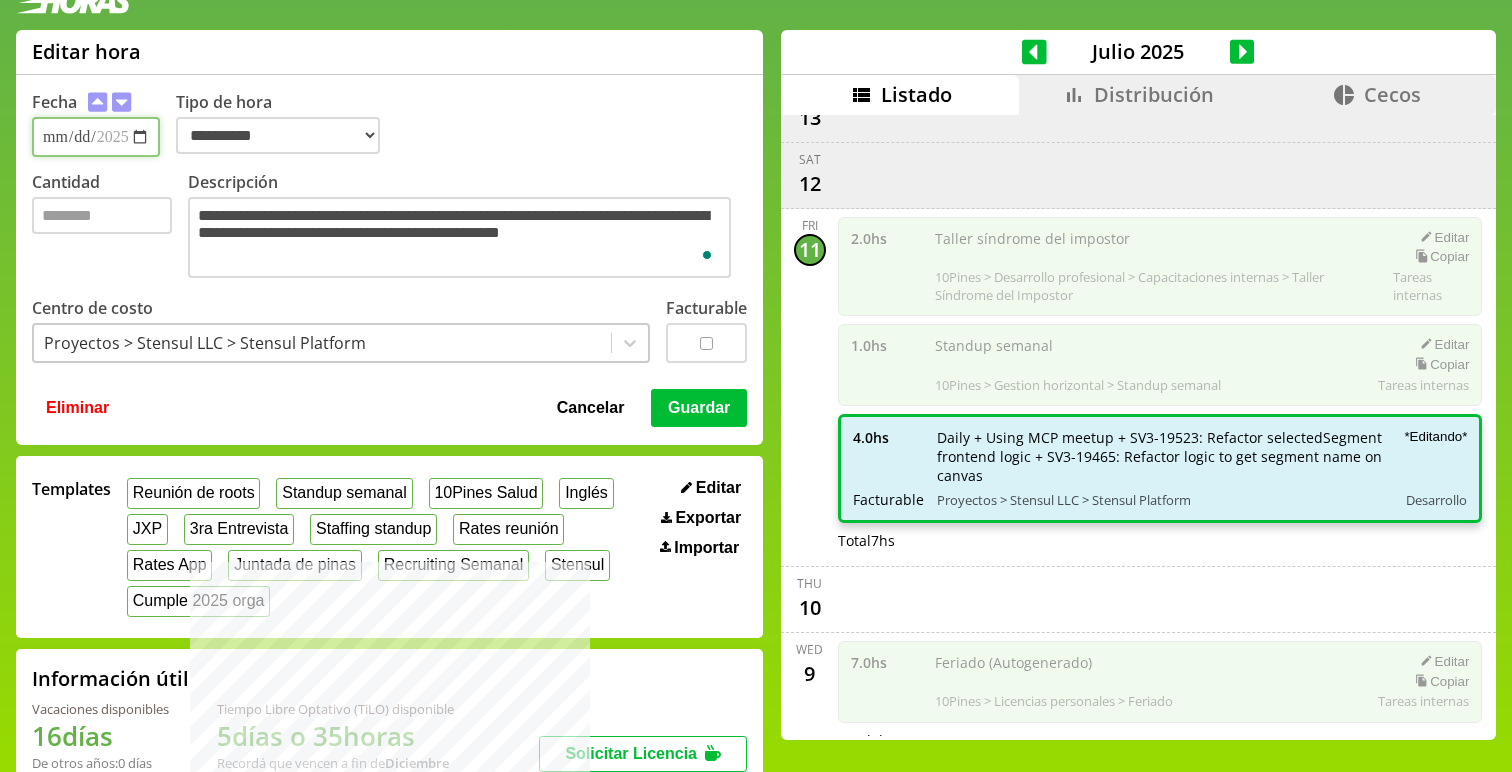 type 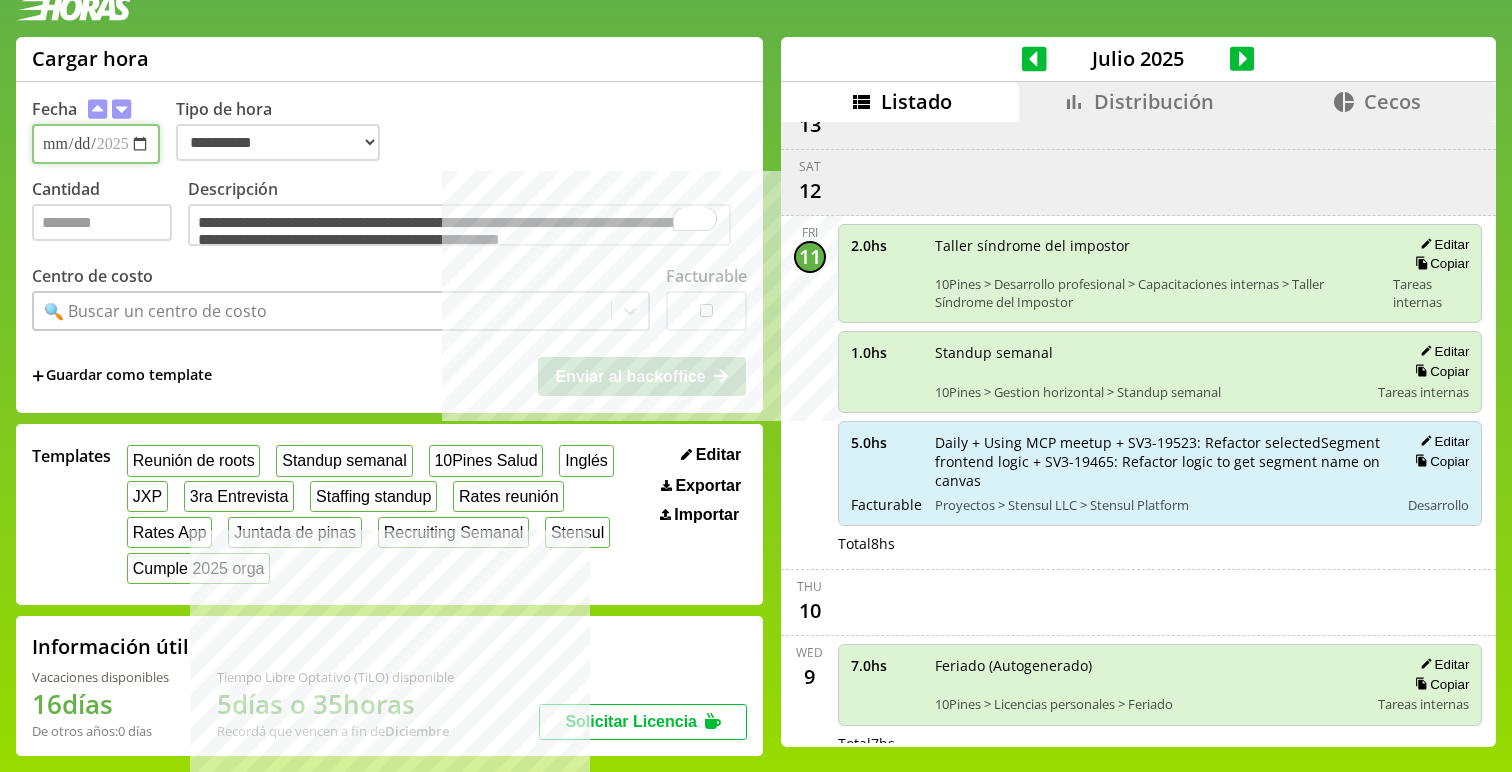 click on "**********" at bounding box center [96, 144] 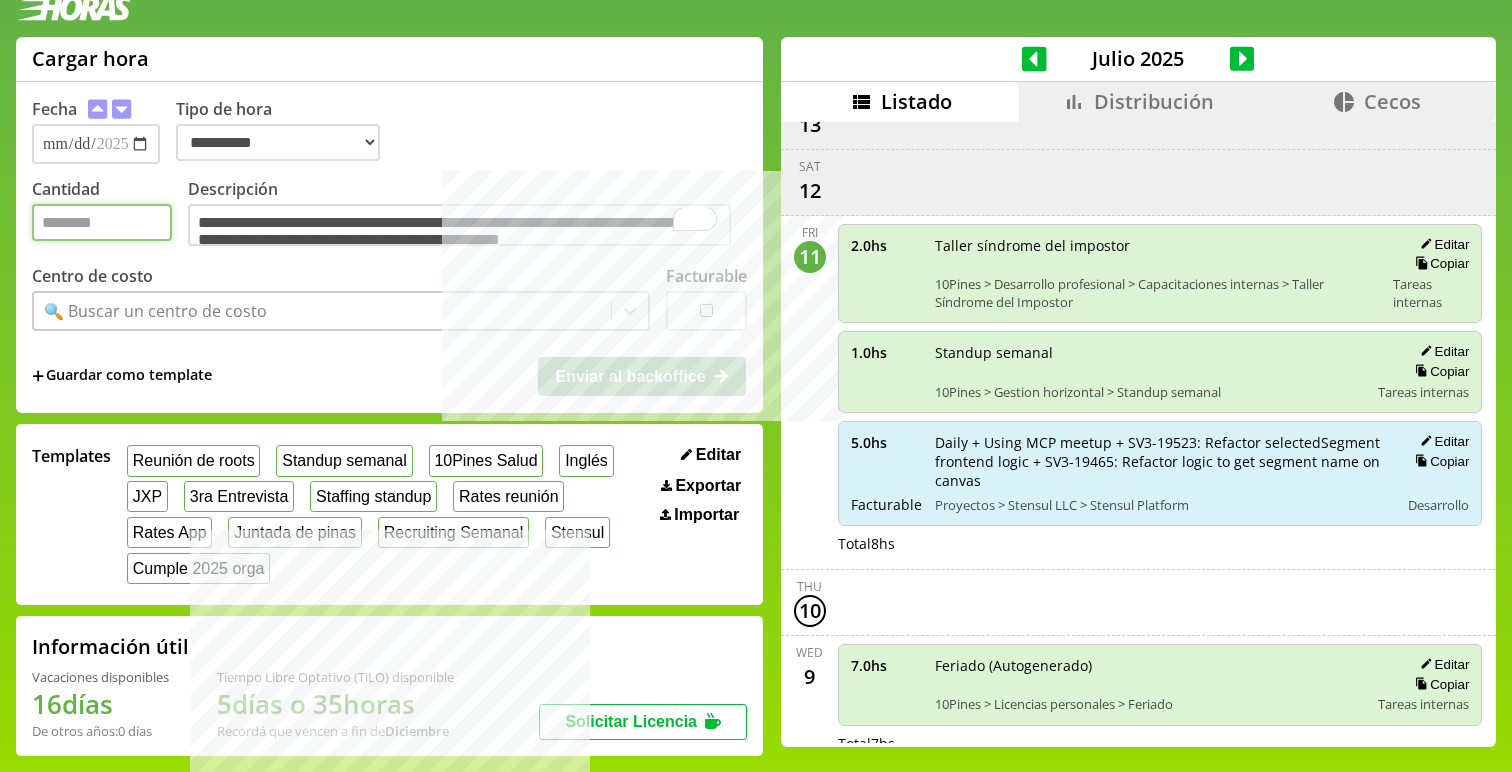 click on "Cantidad" at bounding box center (102, 222) 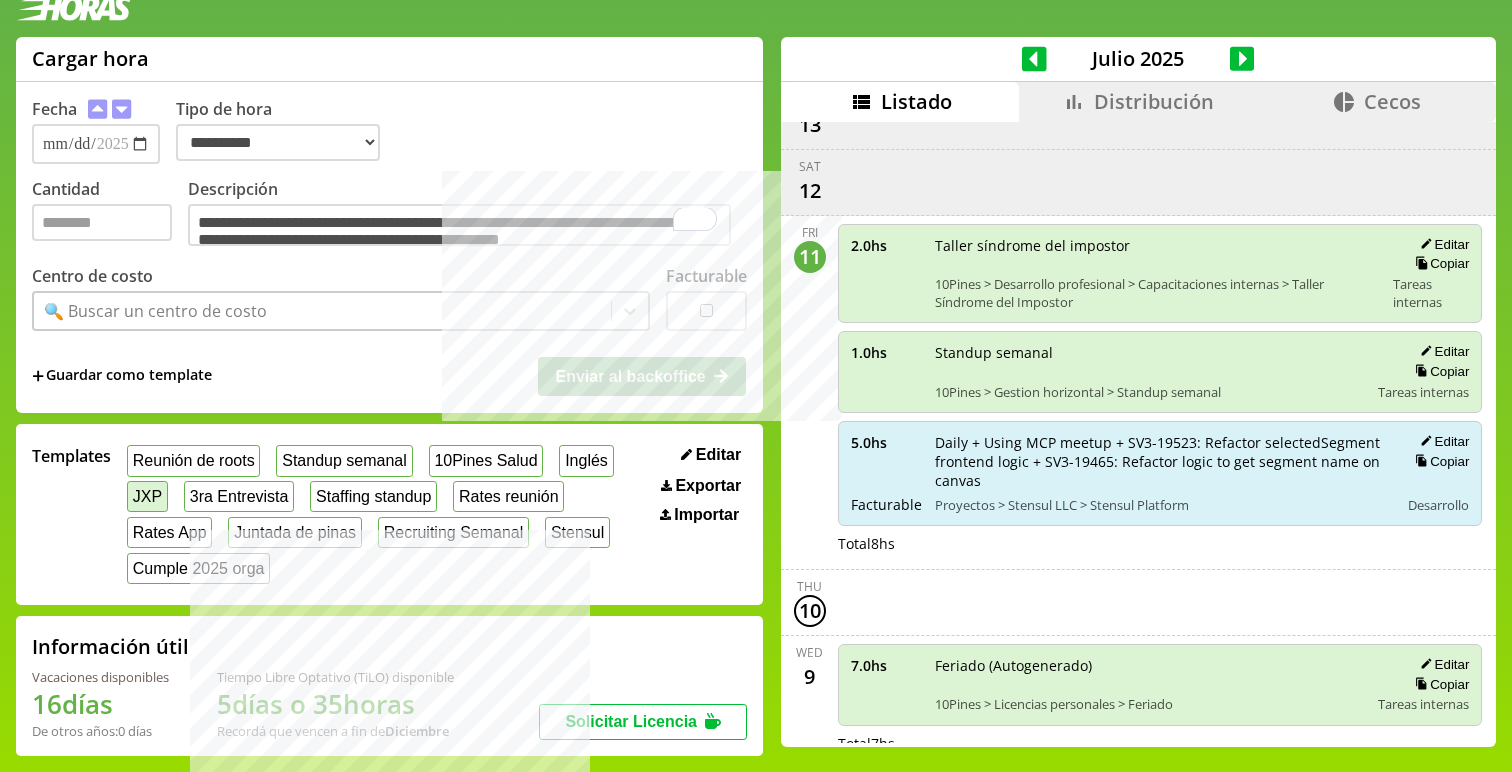 click on "JXP" at bounding box center [147, 496] 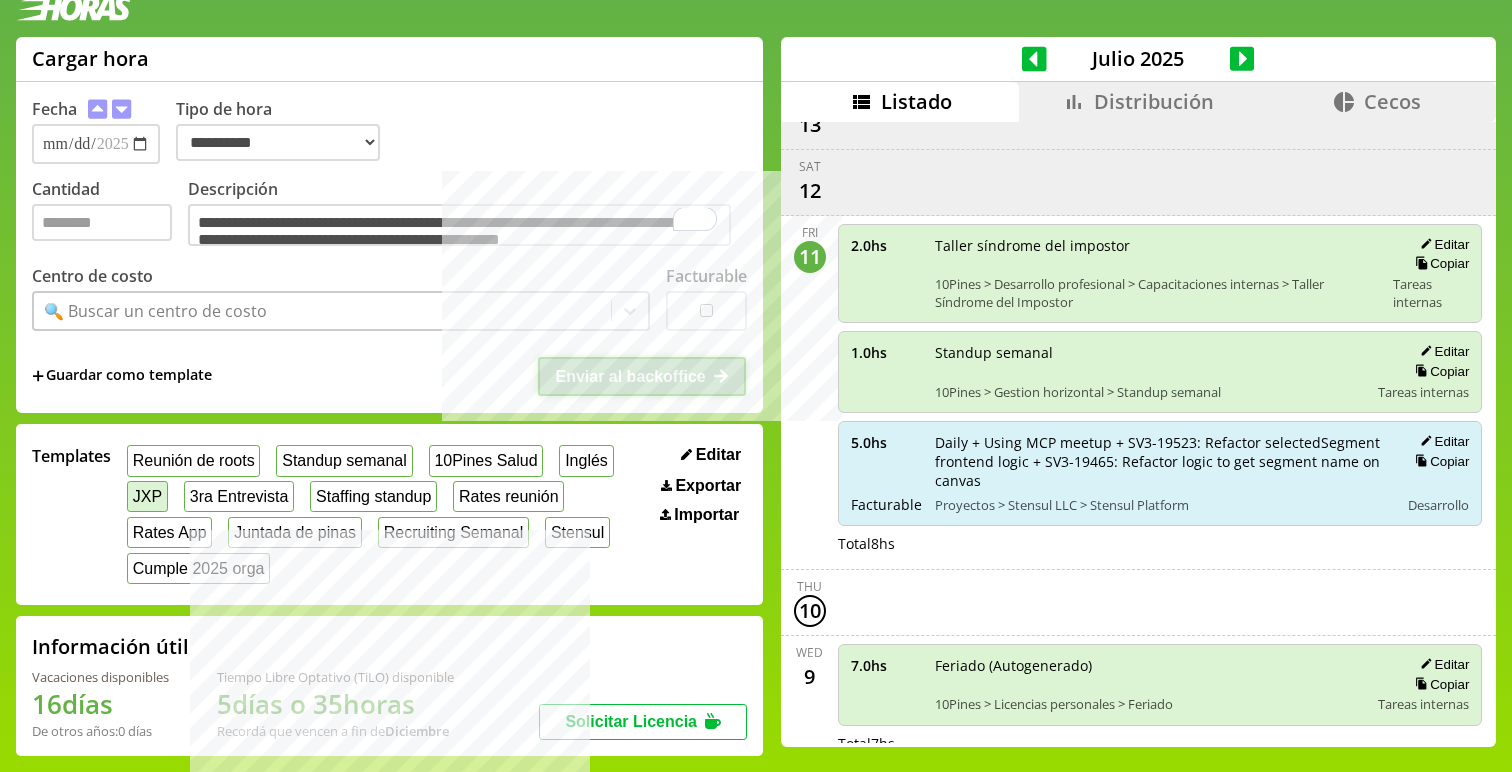 select on "**********" 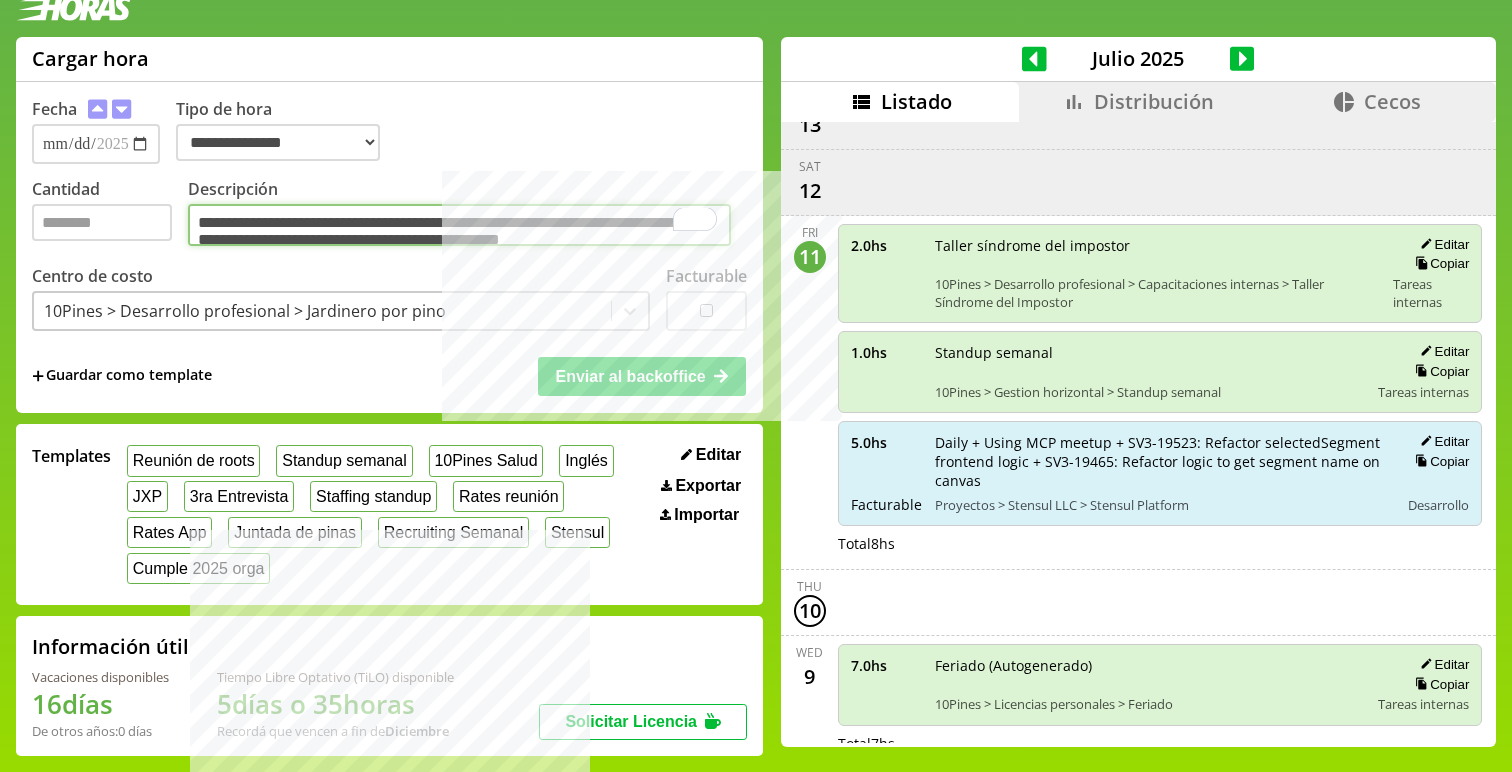click on "***" at bounding box center (459, 225) 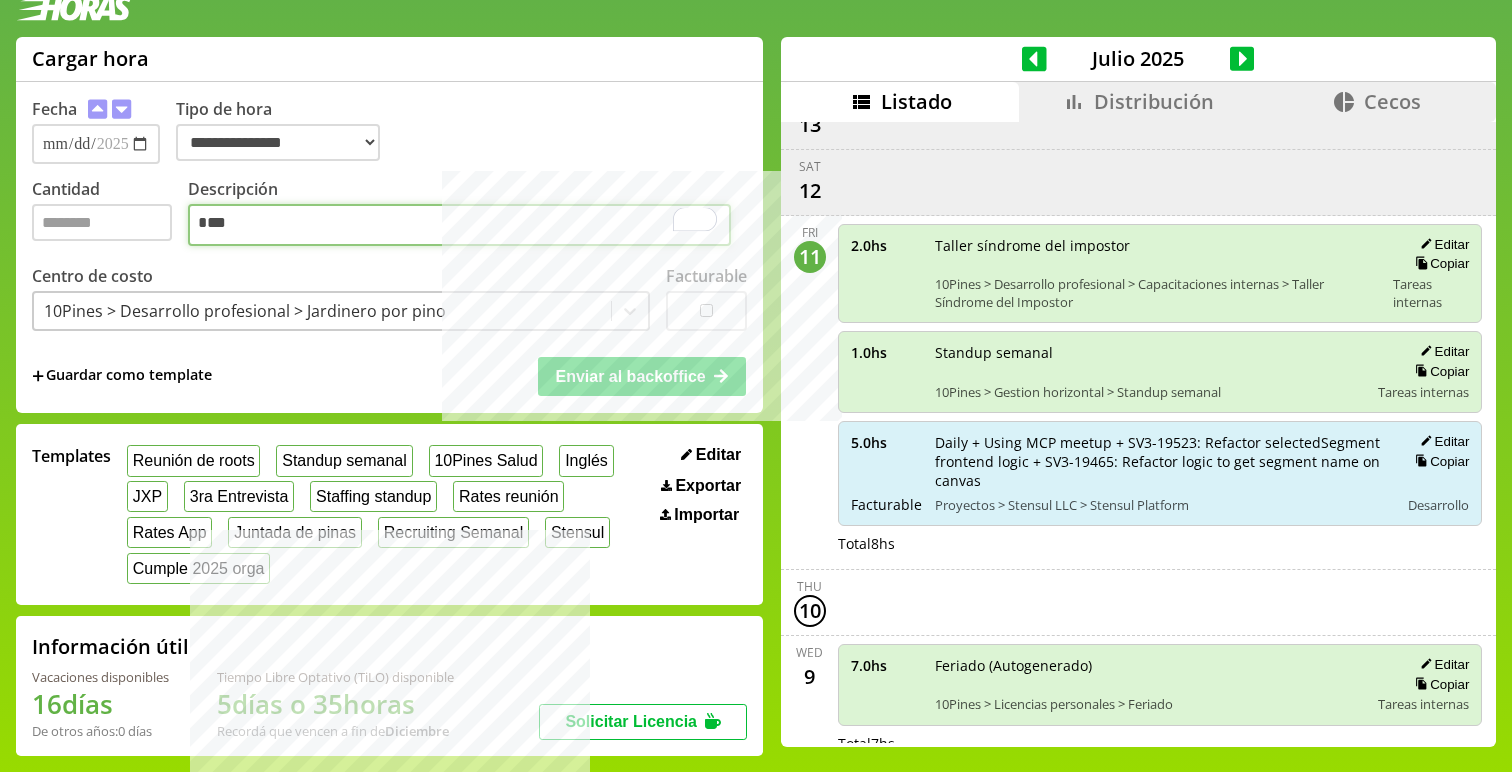 type on "***" 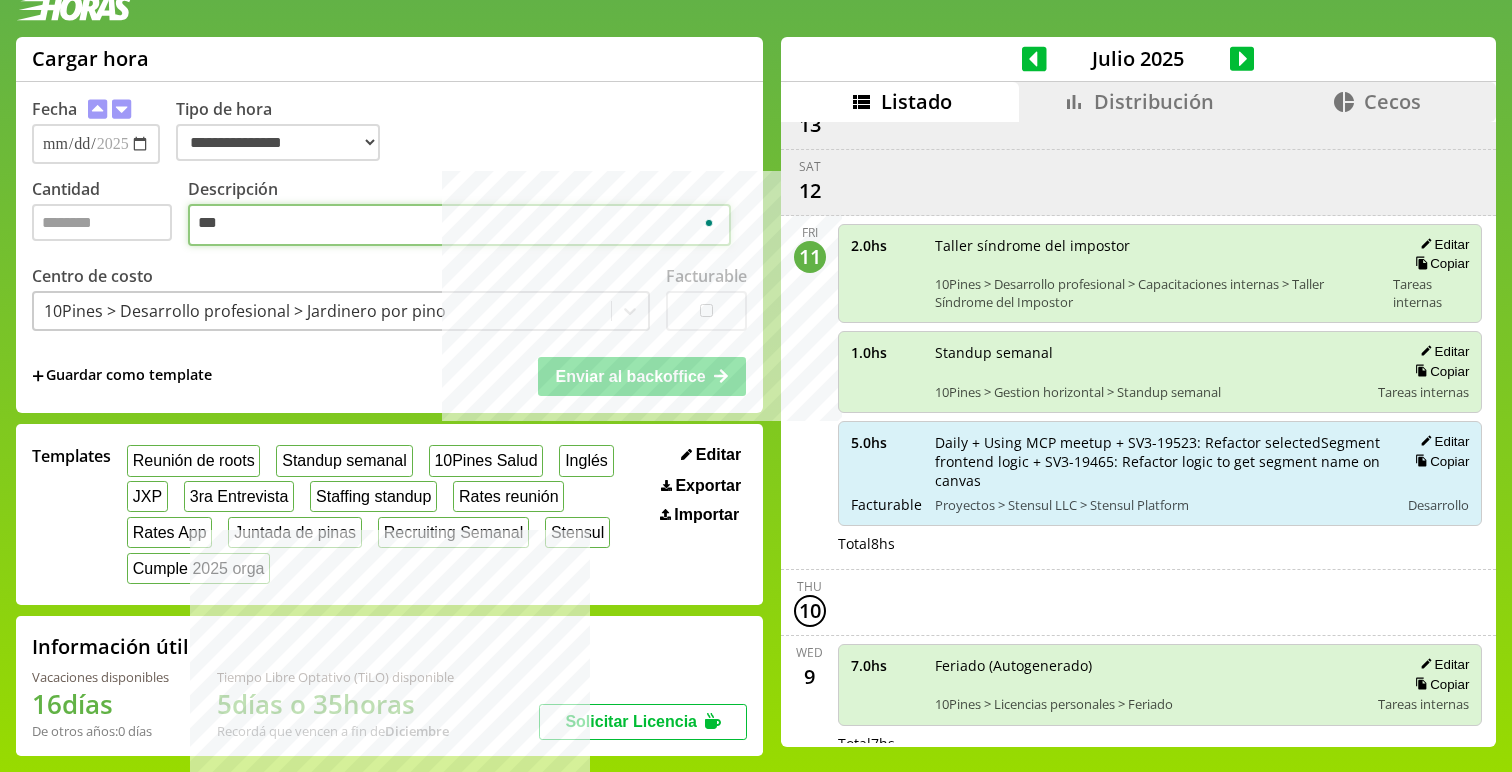 type on "**********" 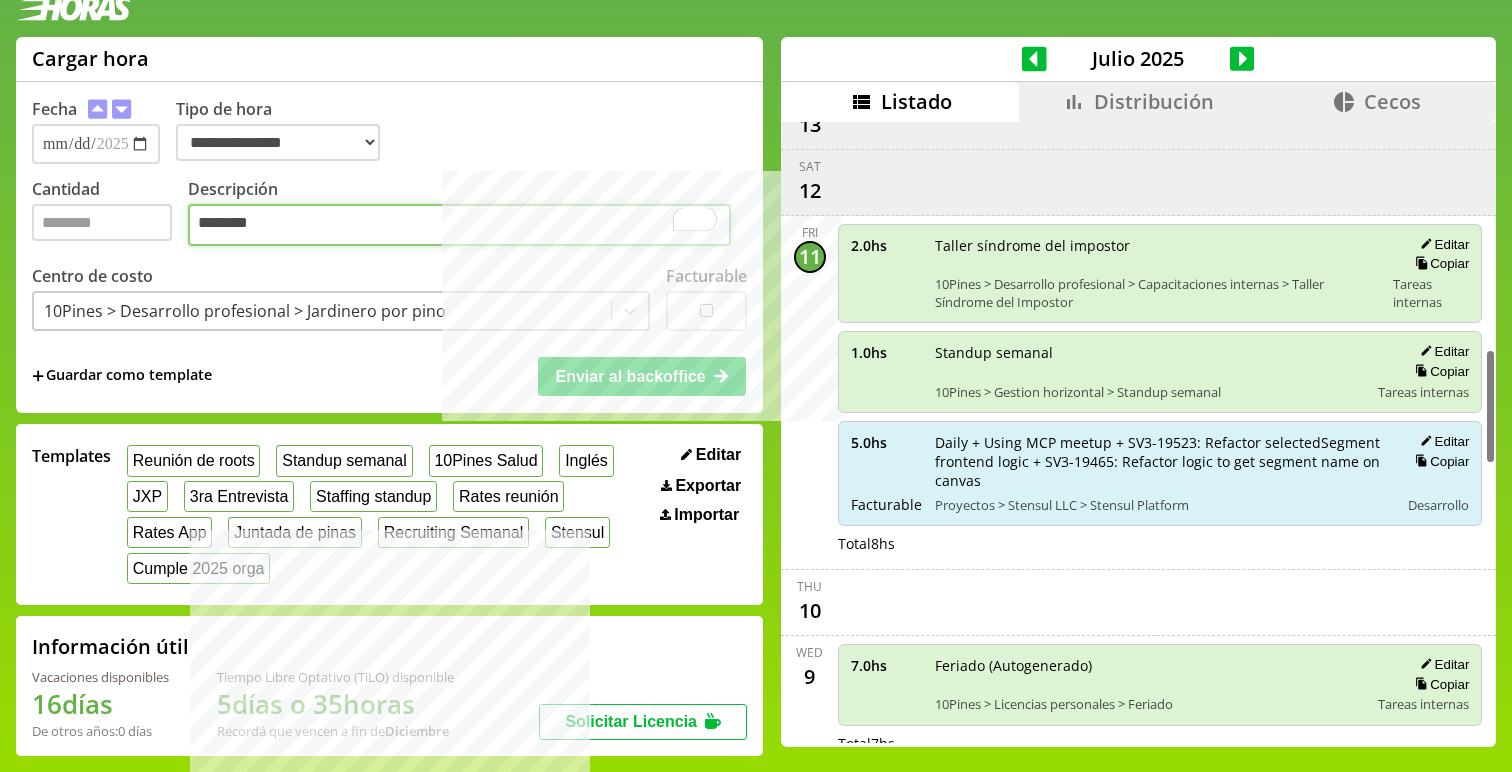 type on "********" 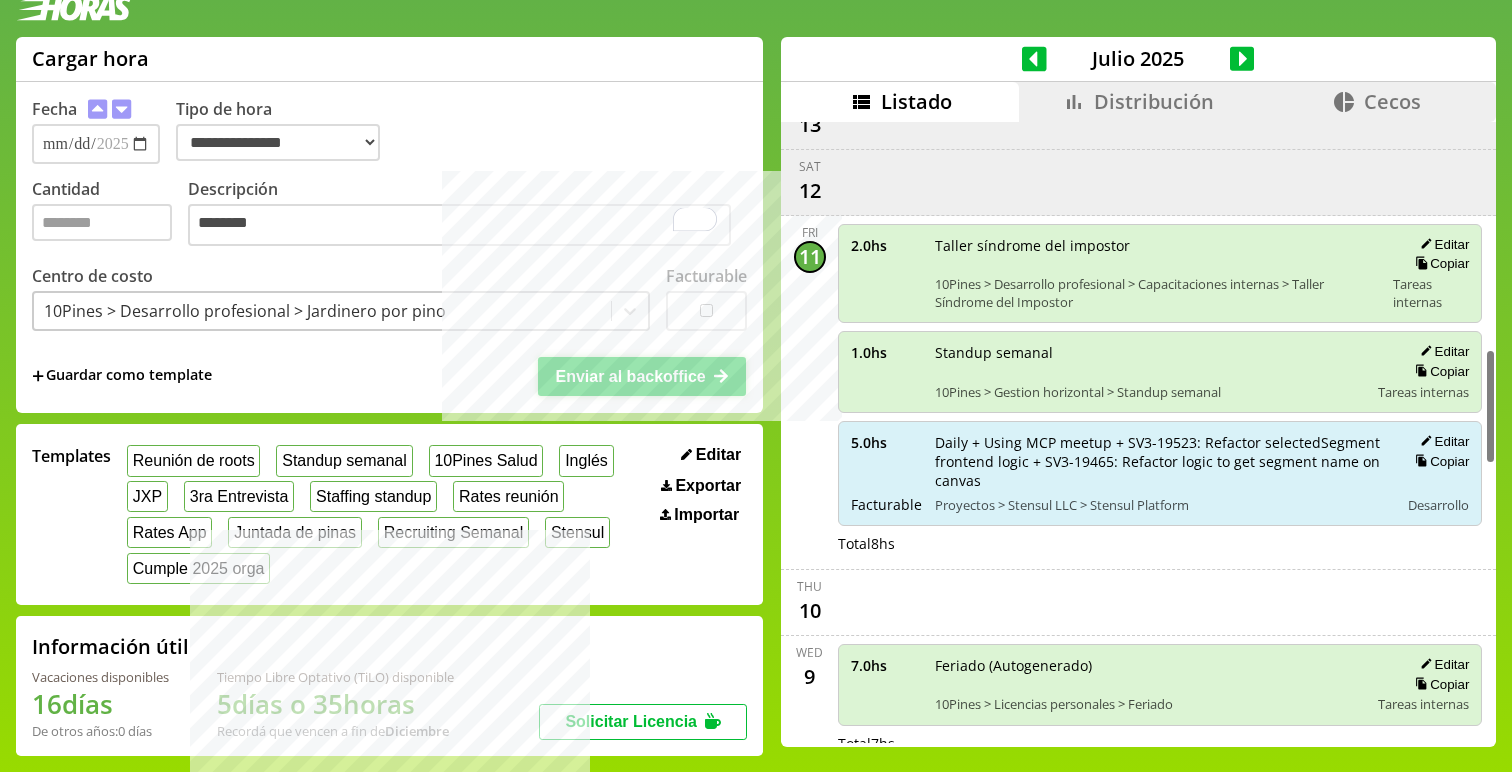click on "Enviar al backoffice" at bounding box center (630, 376) 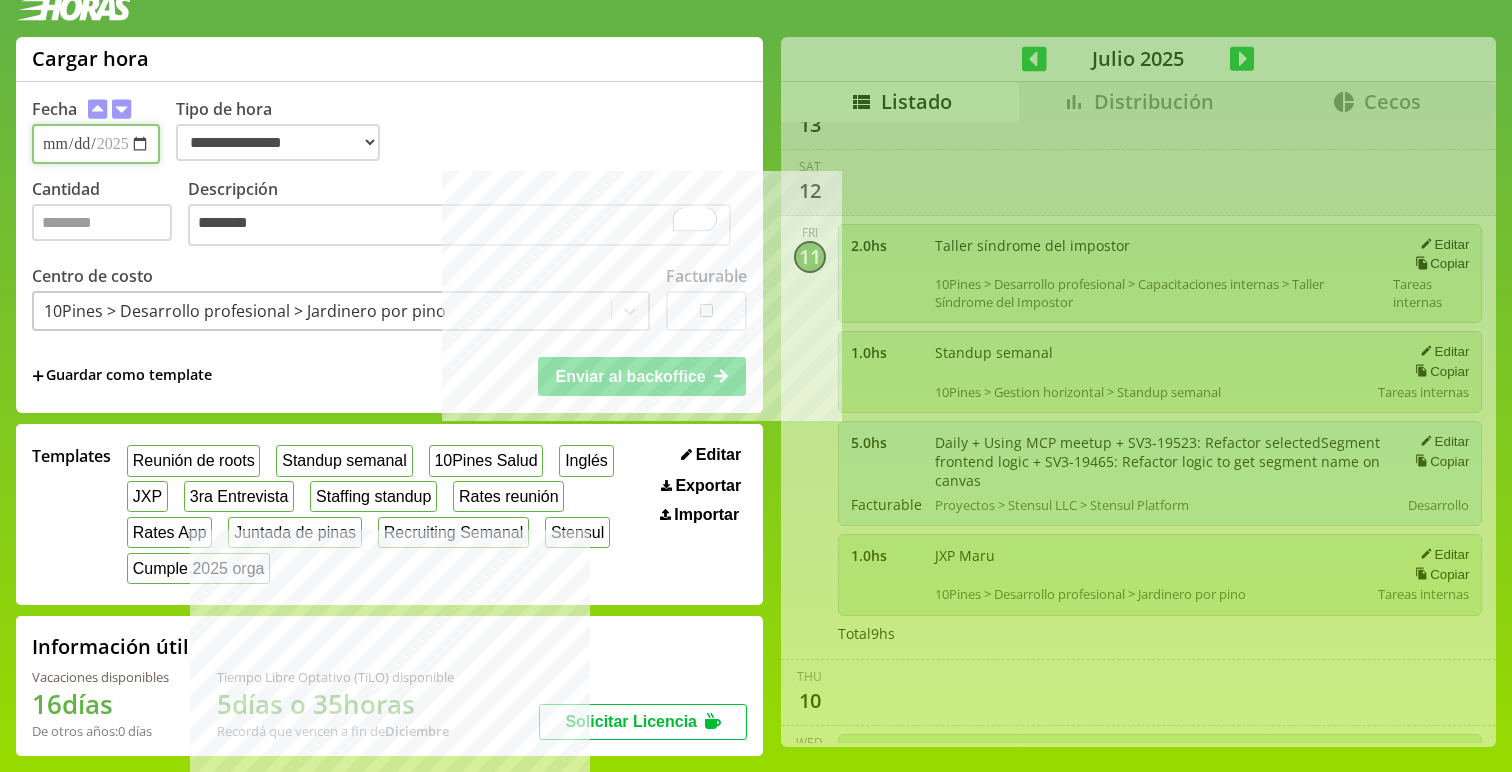 select on "**********" 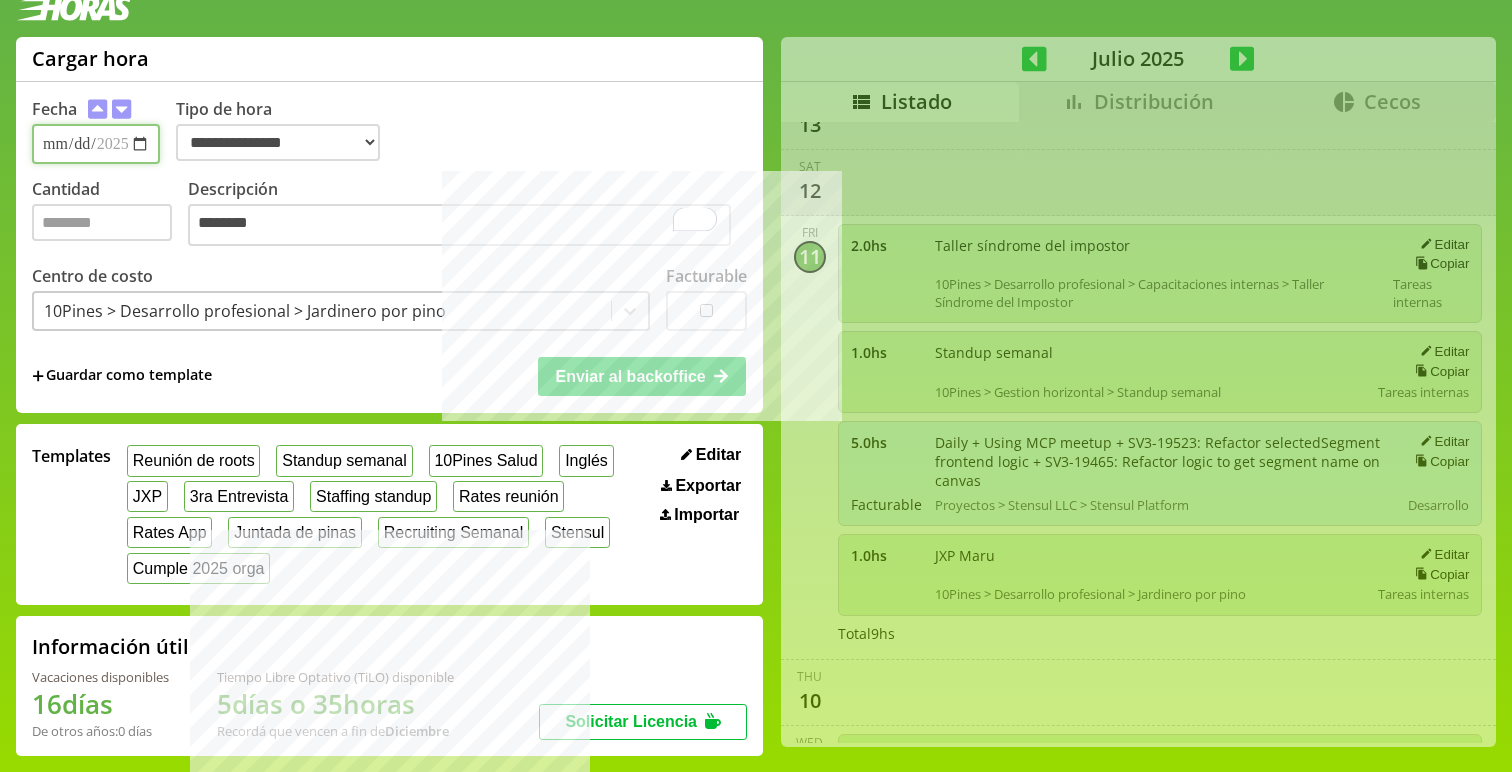 type 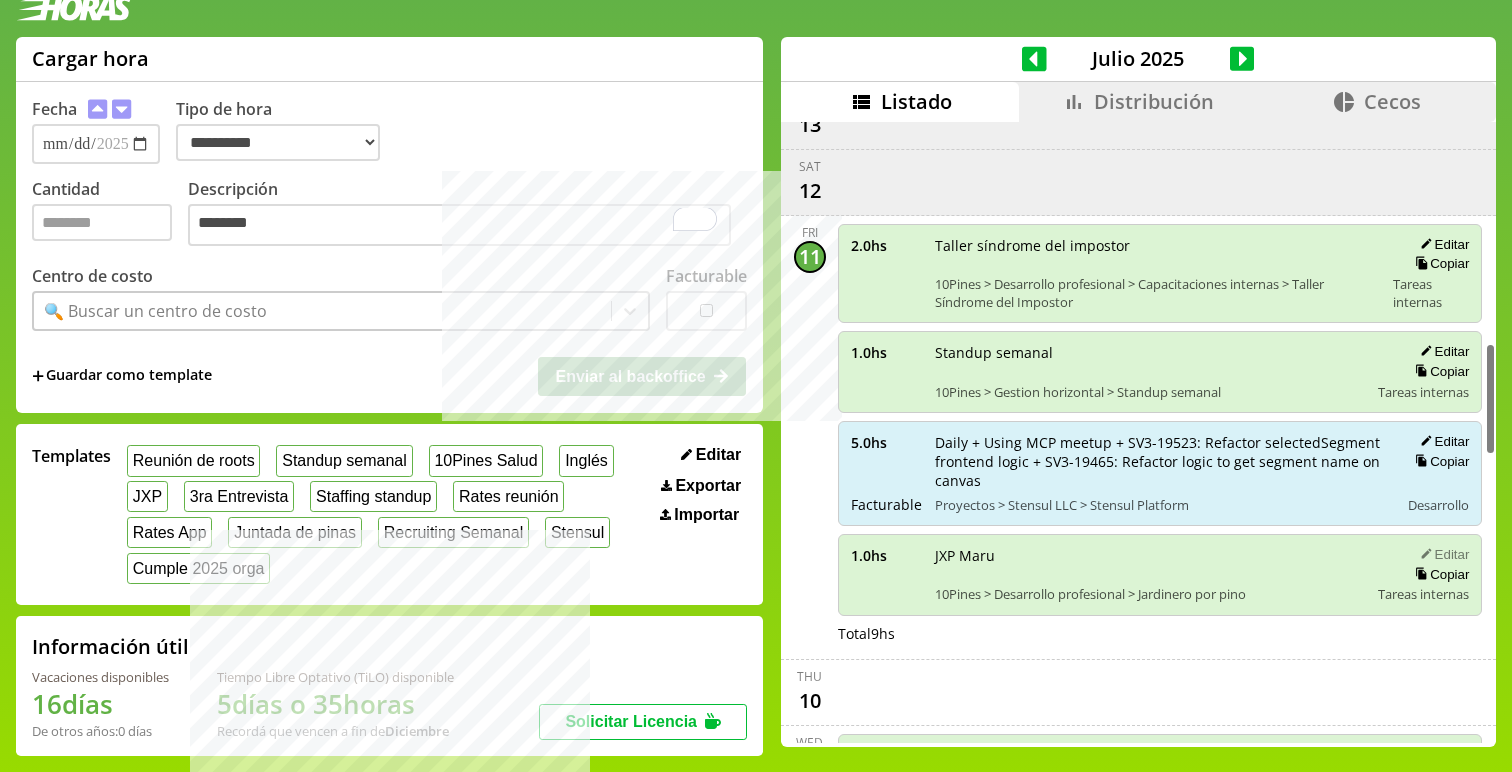click on "Editar" at bounding box center [1441, 554] 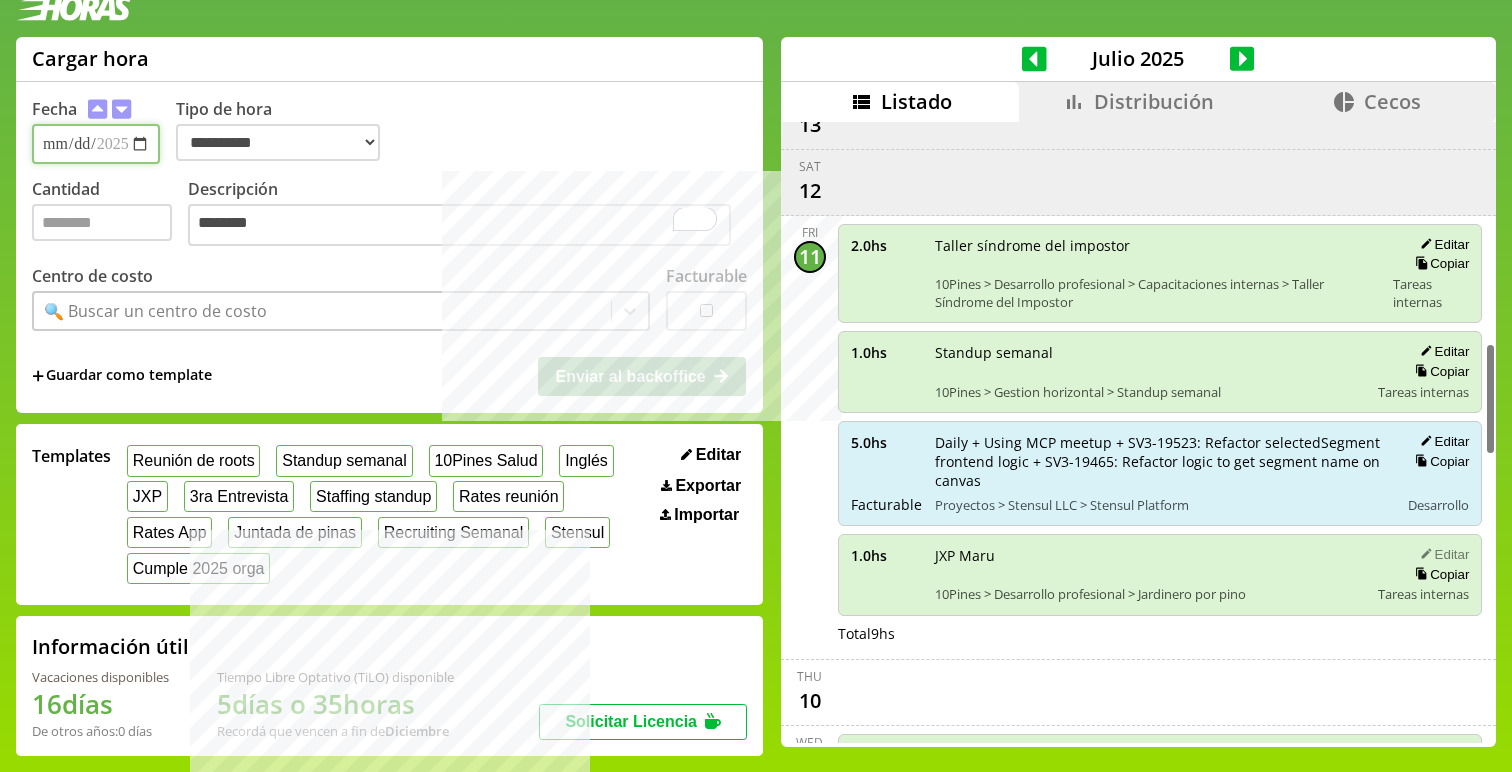 select on "**********" 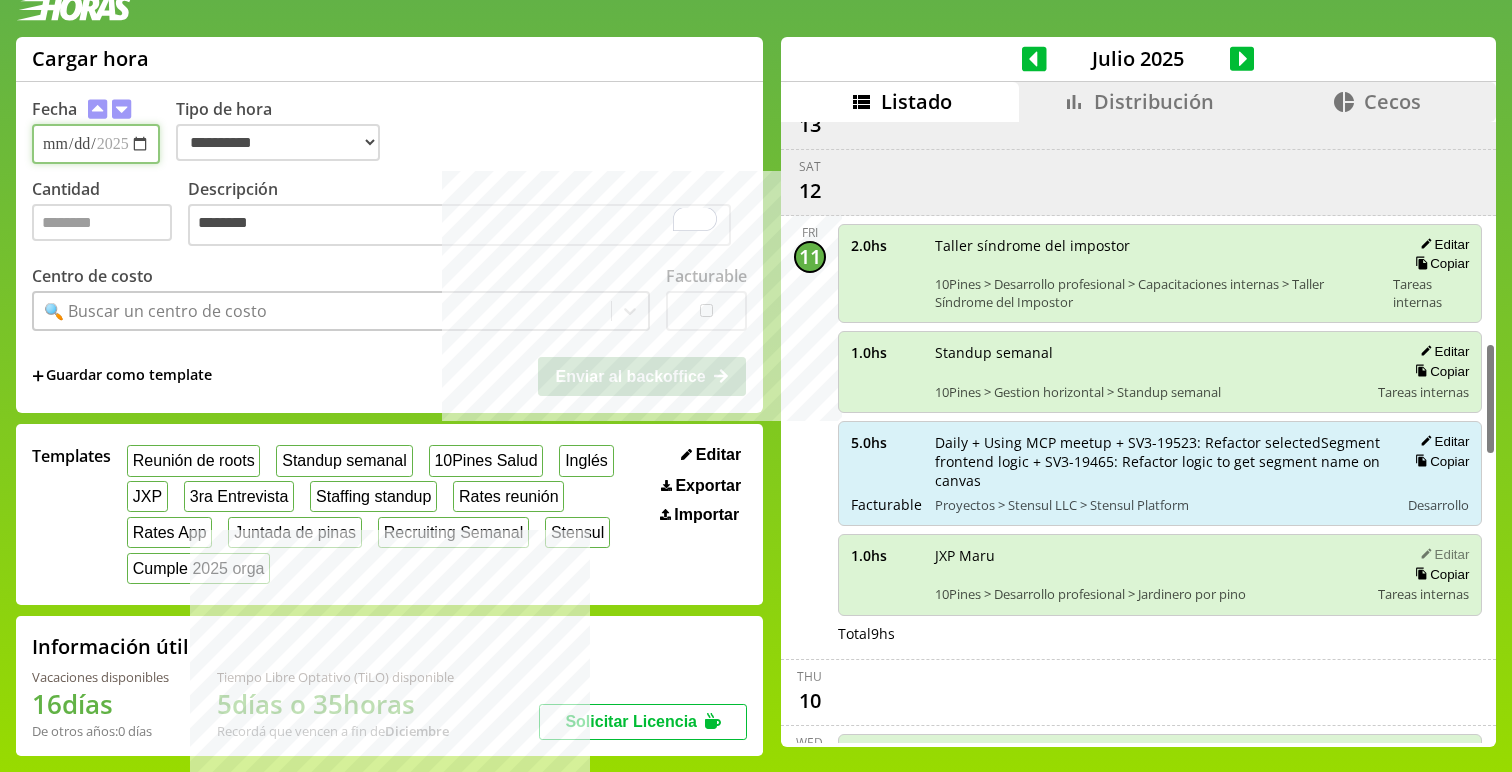 type on "*" 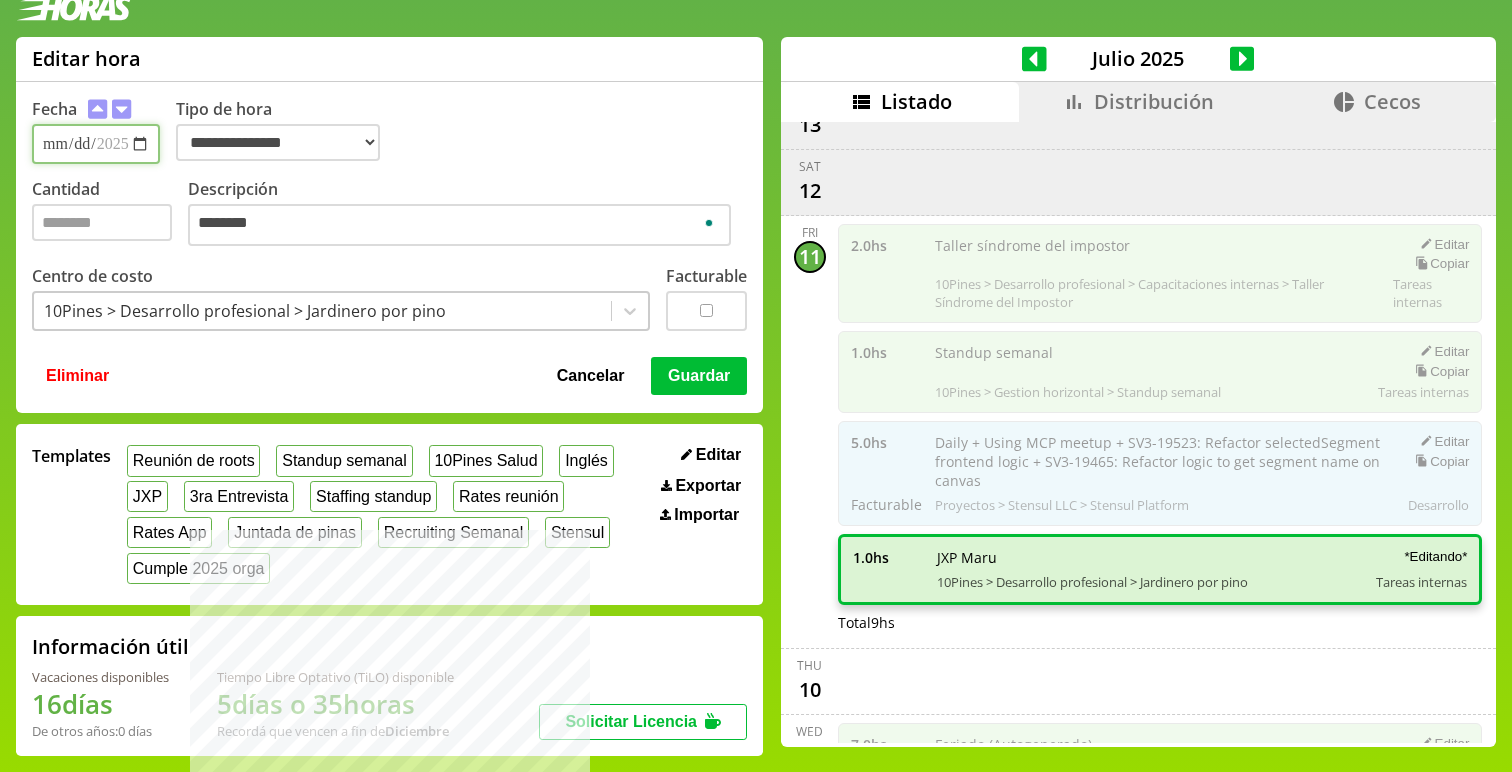 click on "**********" at bounding box center [96, 144] 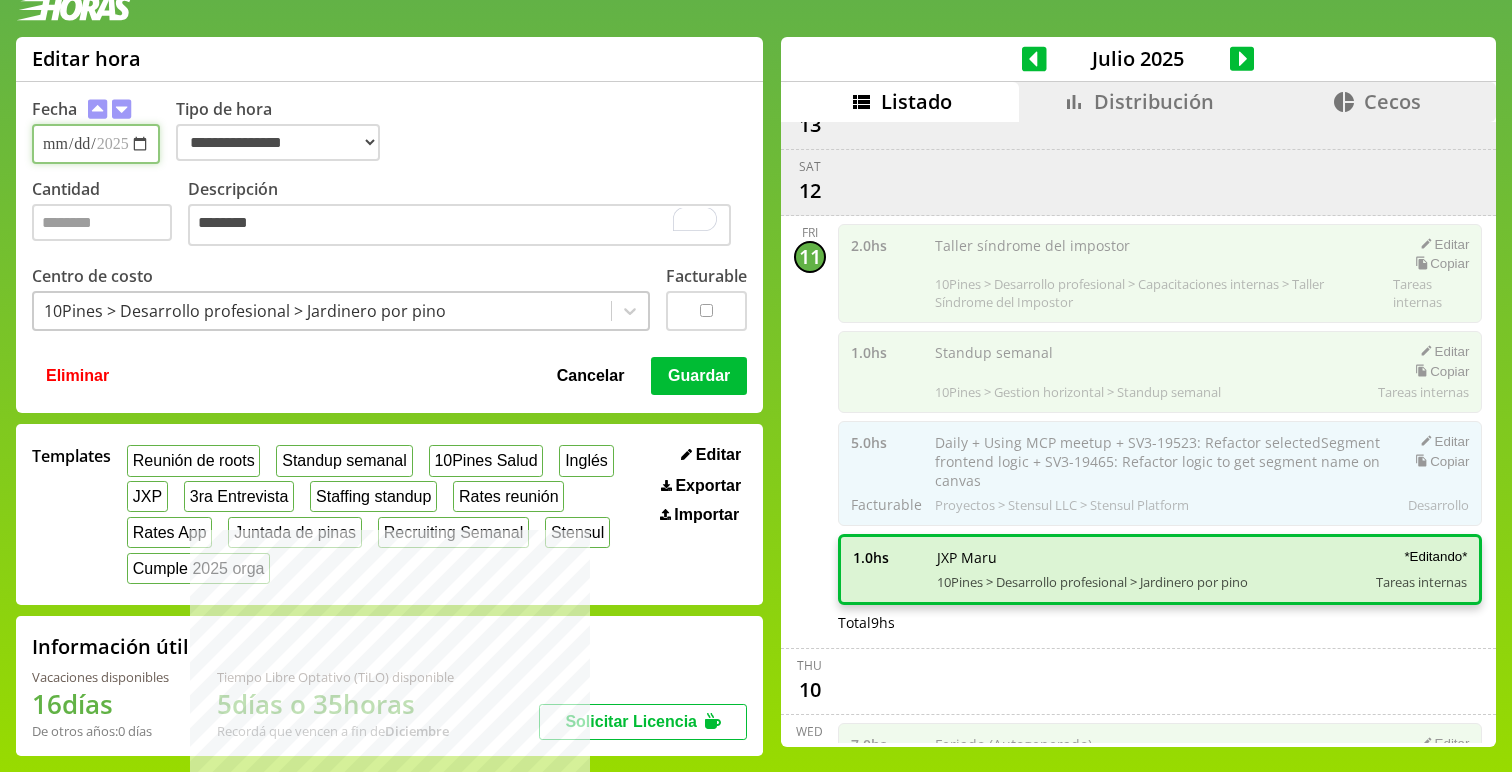 type on "**********" 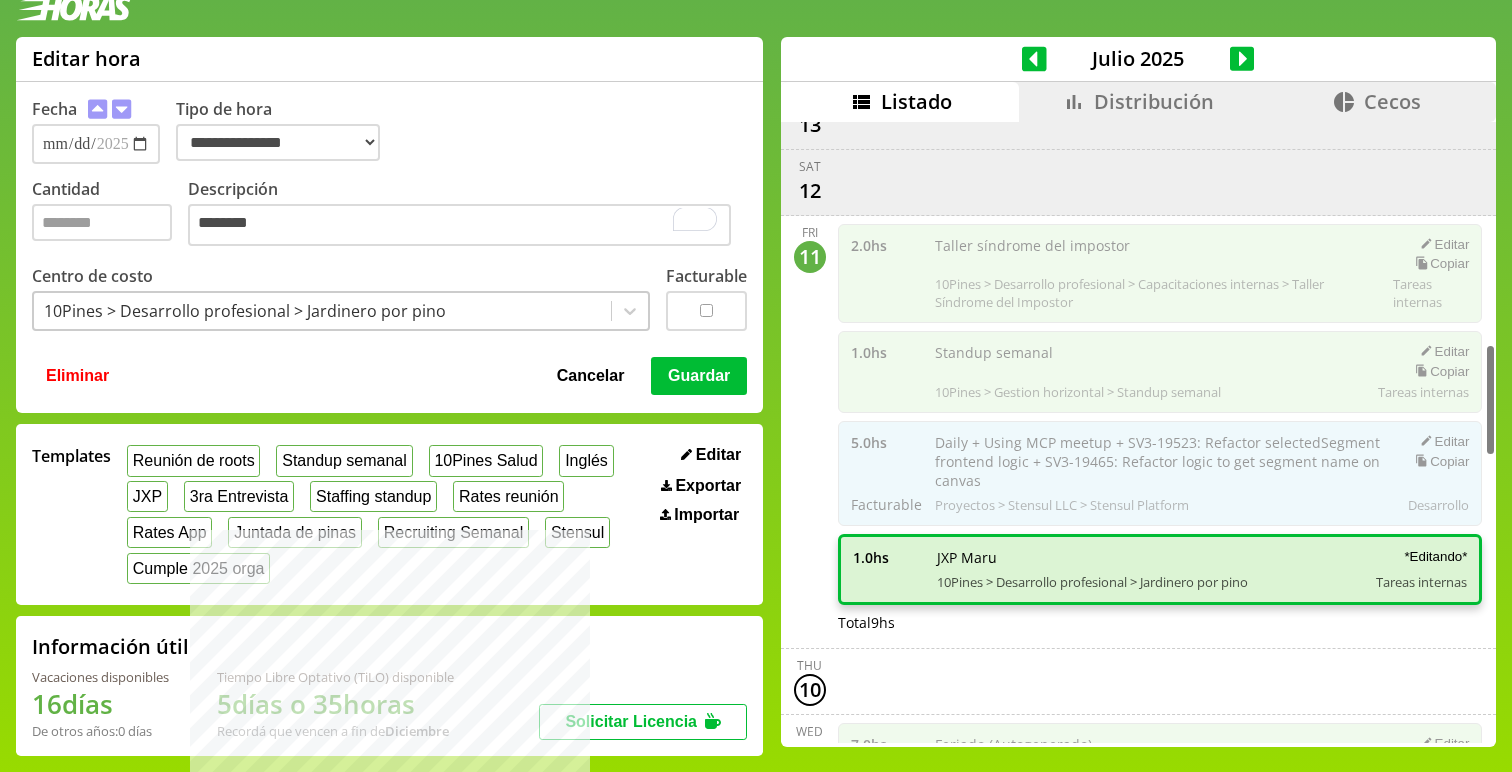 click on "Guardar" at bounding box center [699, 376] 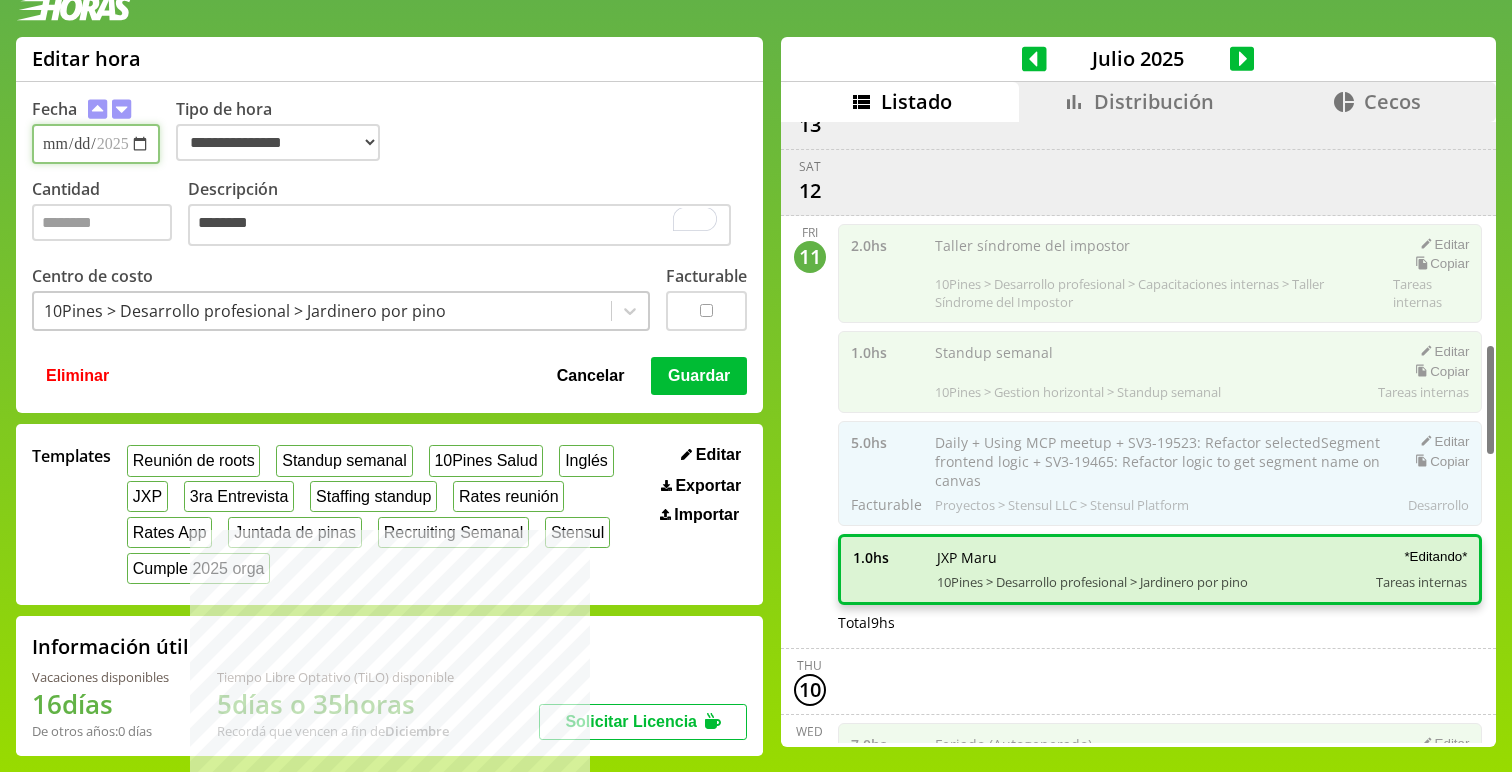 select on "**********" 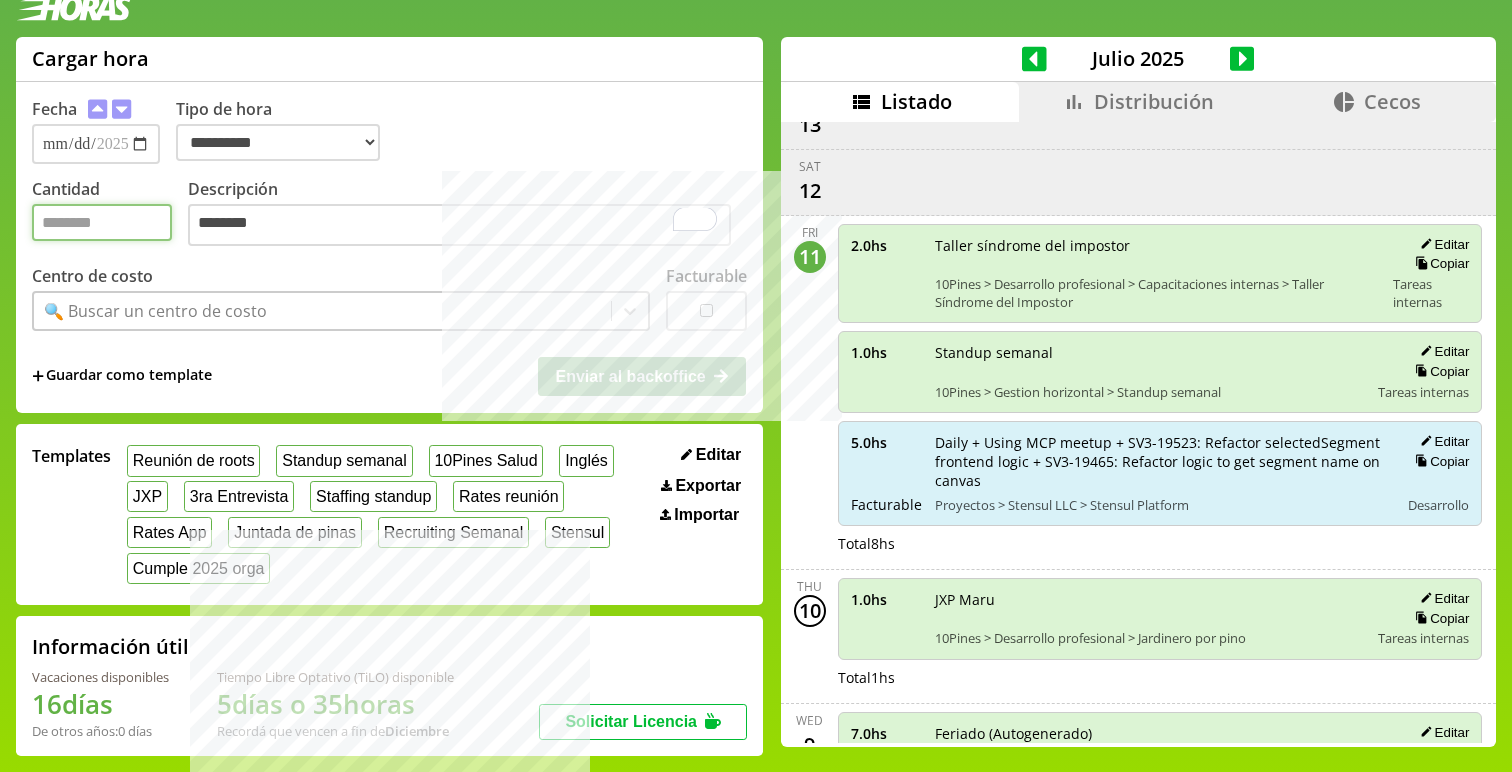click on "Cantidad" at bounding box center [102, 222] 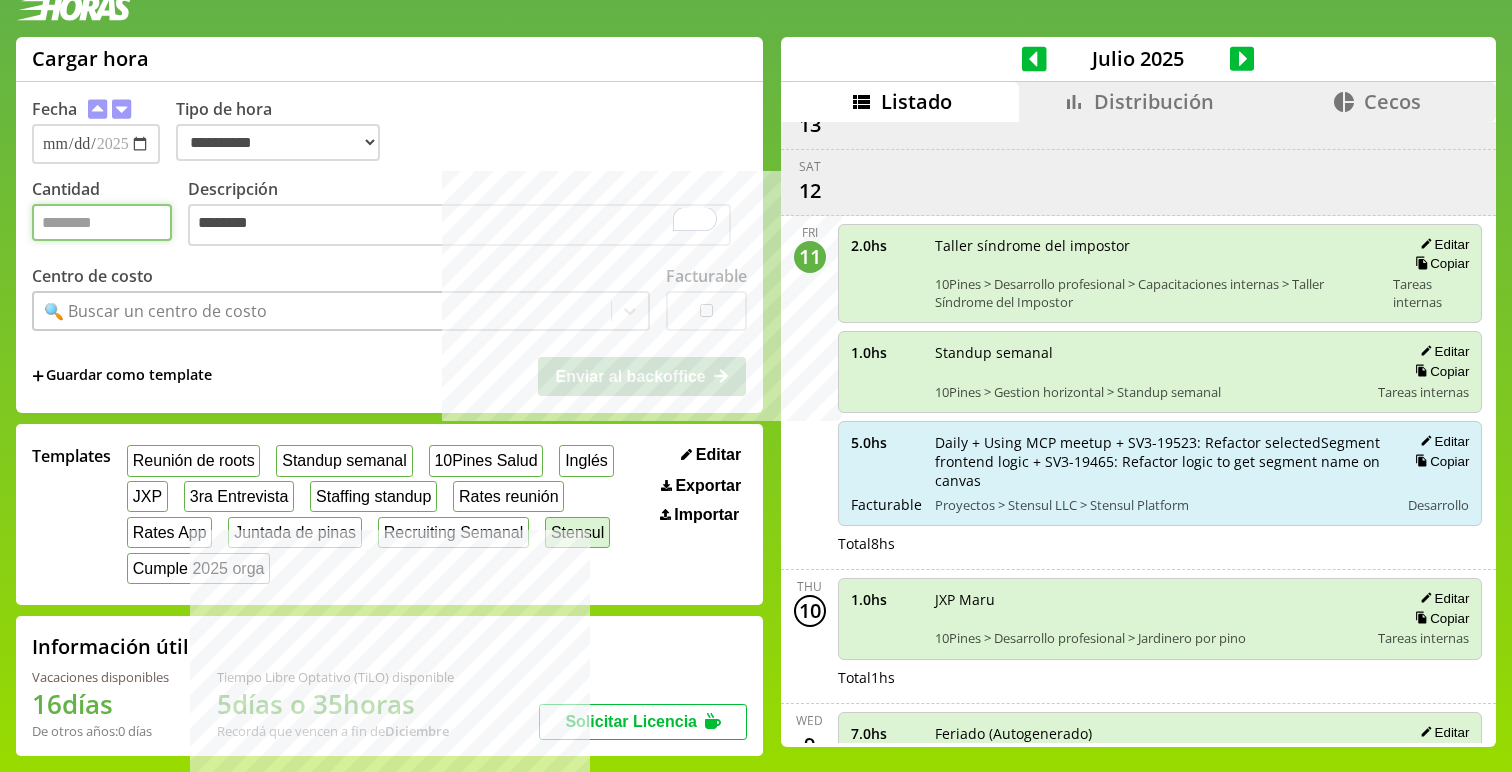 type on "*" 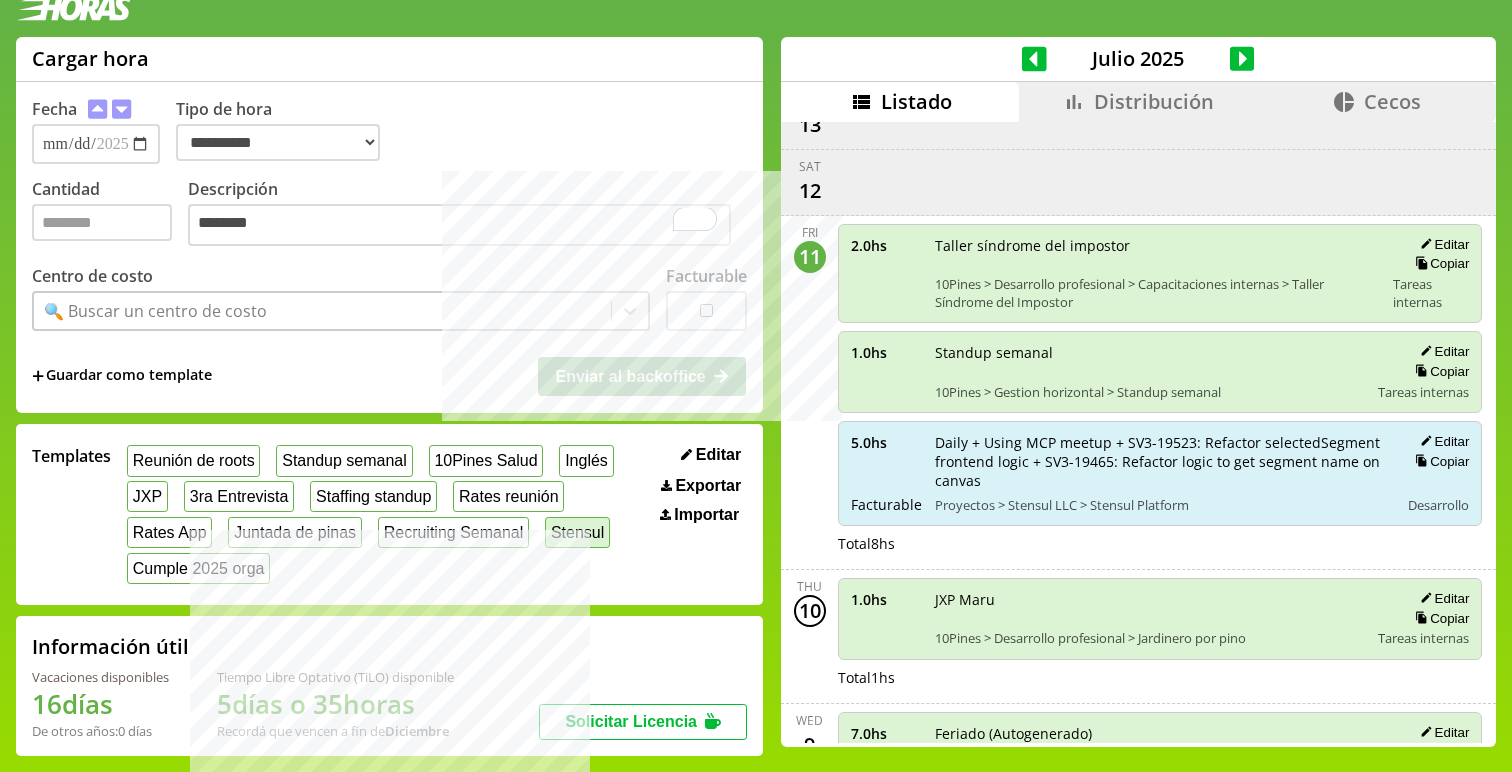 click on "Stensul" at bounding box center (577, 532) 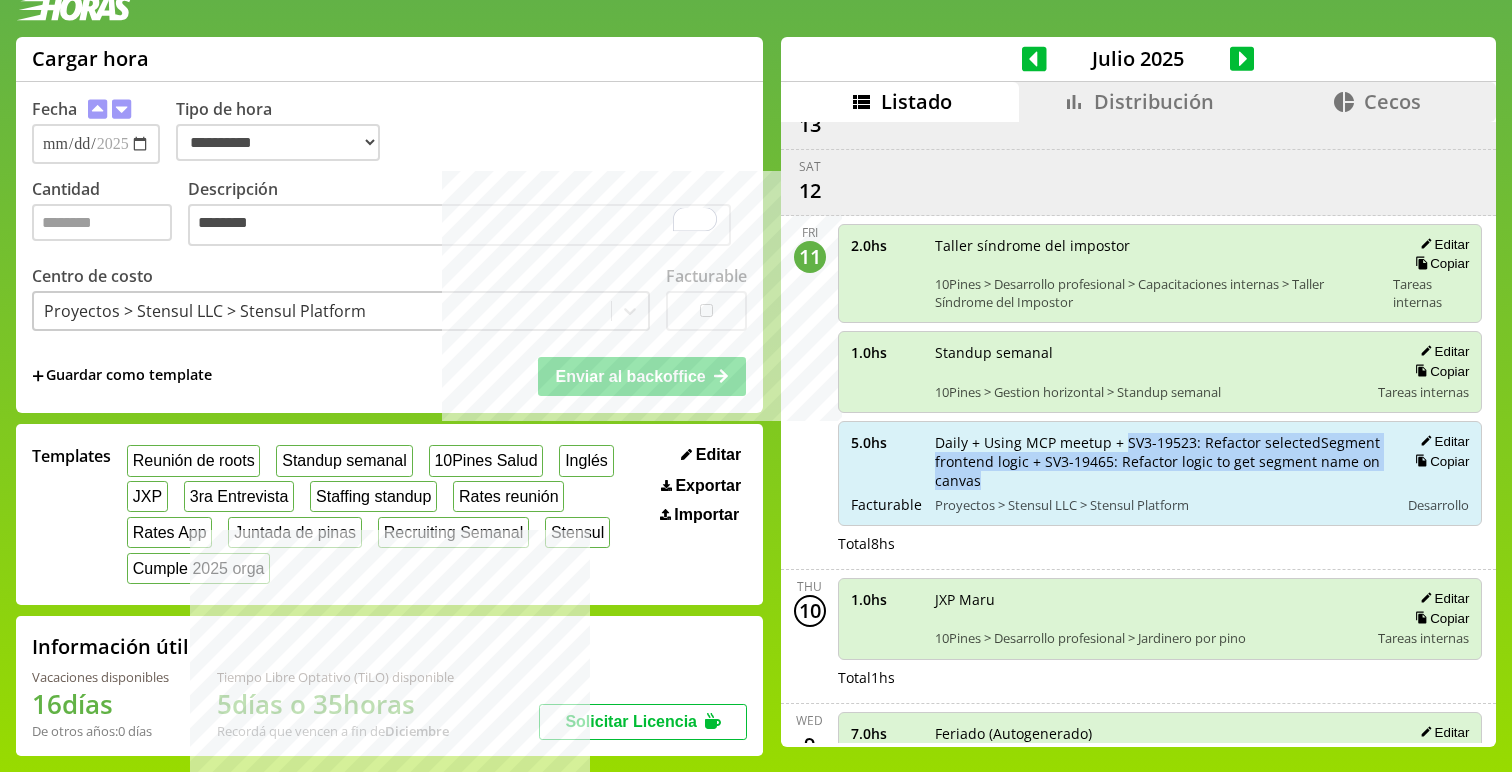 drag, startPoint x: 1106, startPoint y: 429, endPoint x: 1095, endPoint y: 471, distance: 43.416588 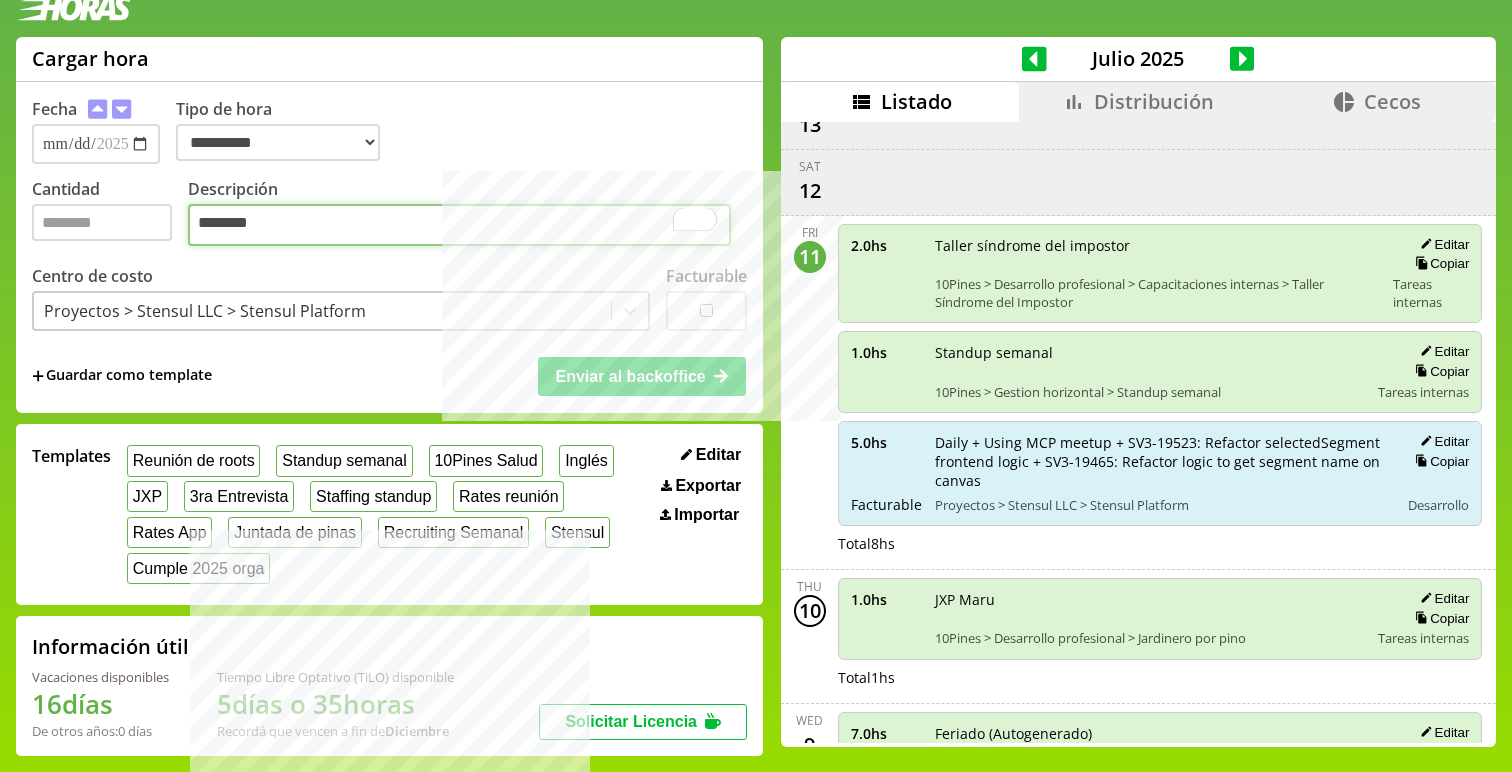 click on "*******" at bounding box center [459, 225] 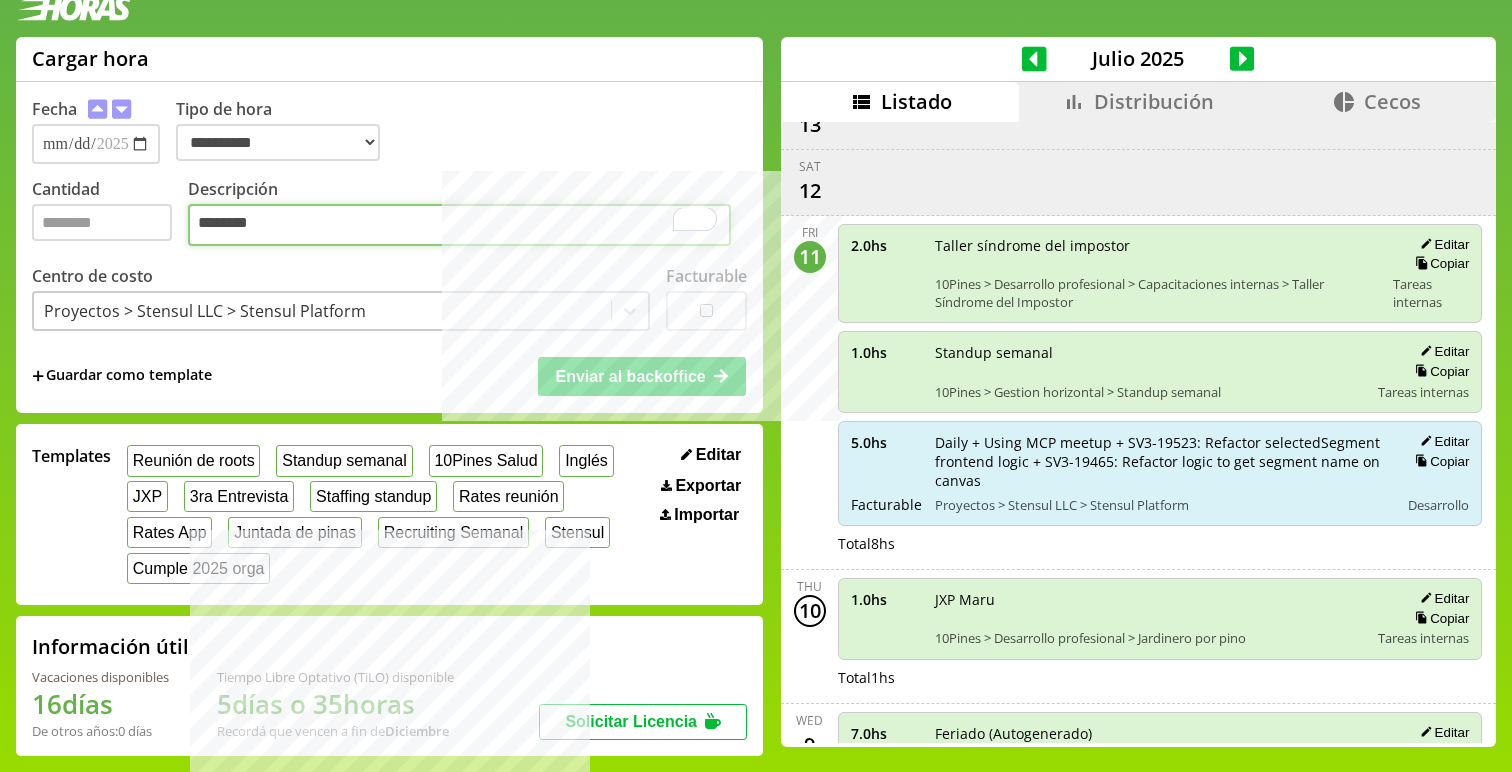 paste on "**********" 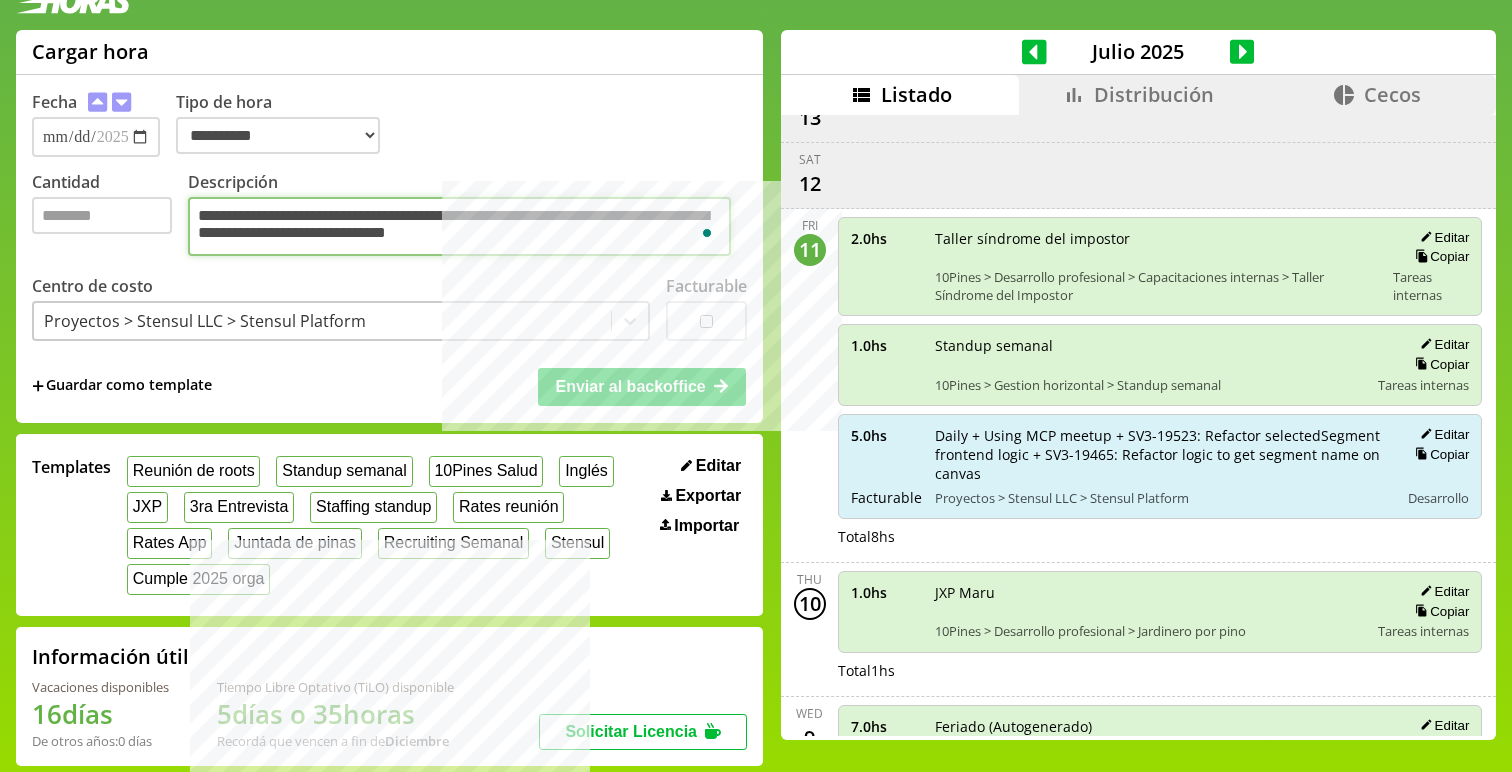 type on "**********" 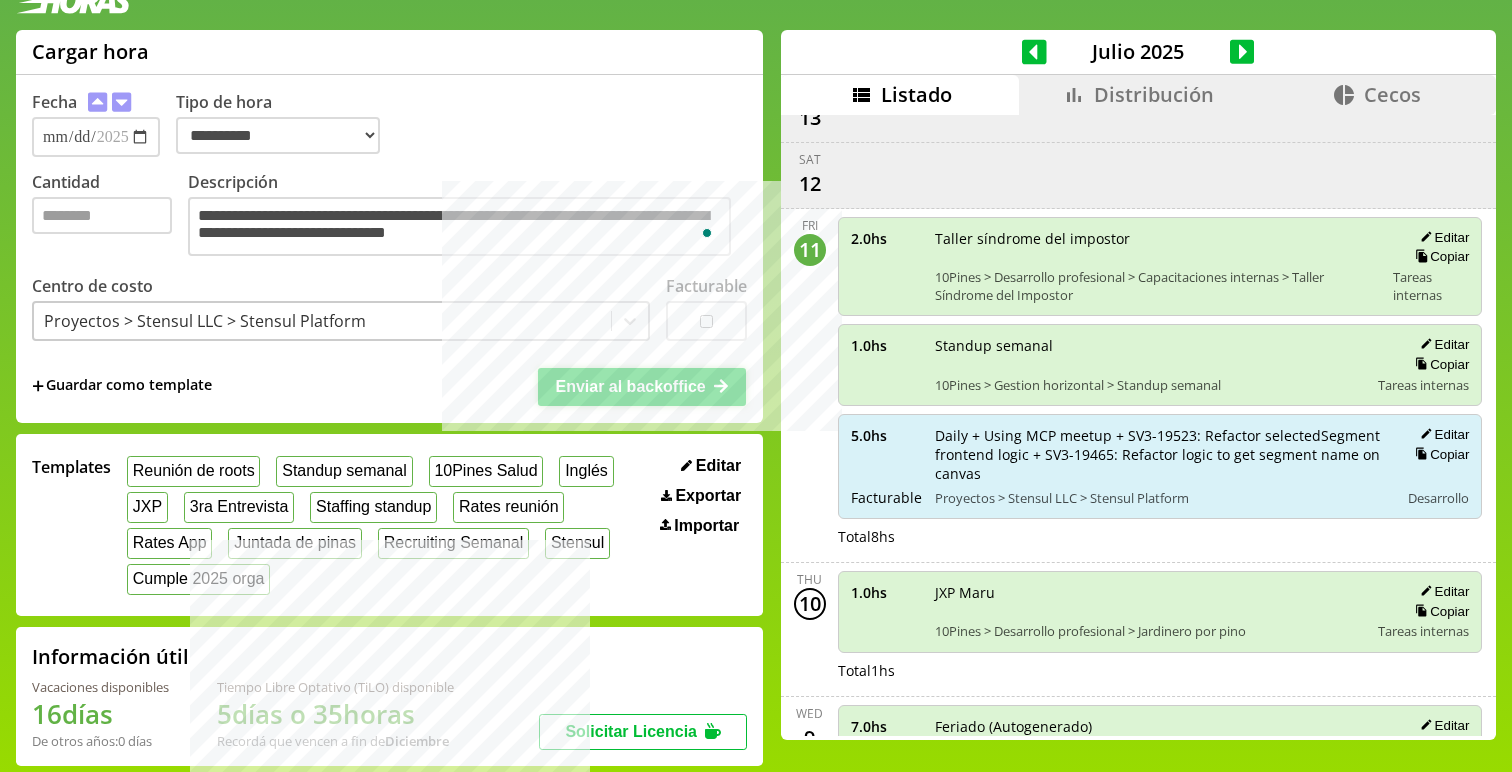 click on "Enviar al backoffice" at bounding box center (642, 387) 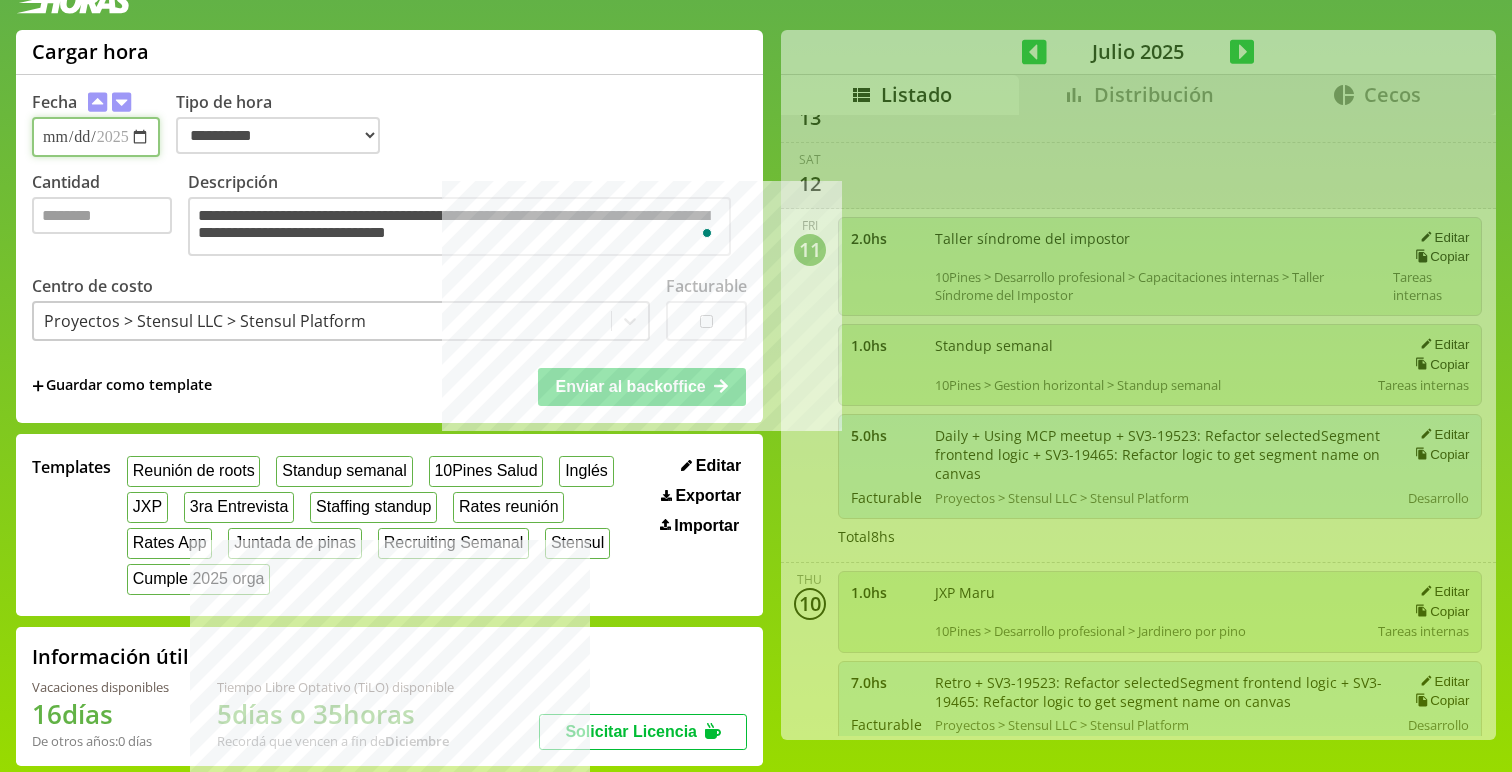 type 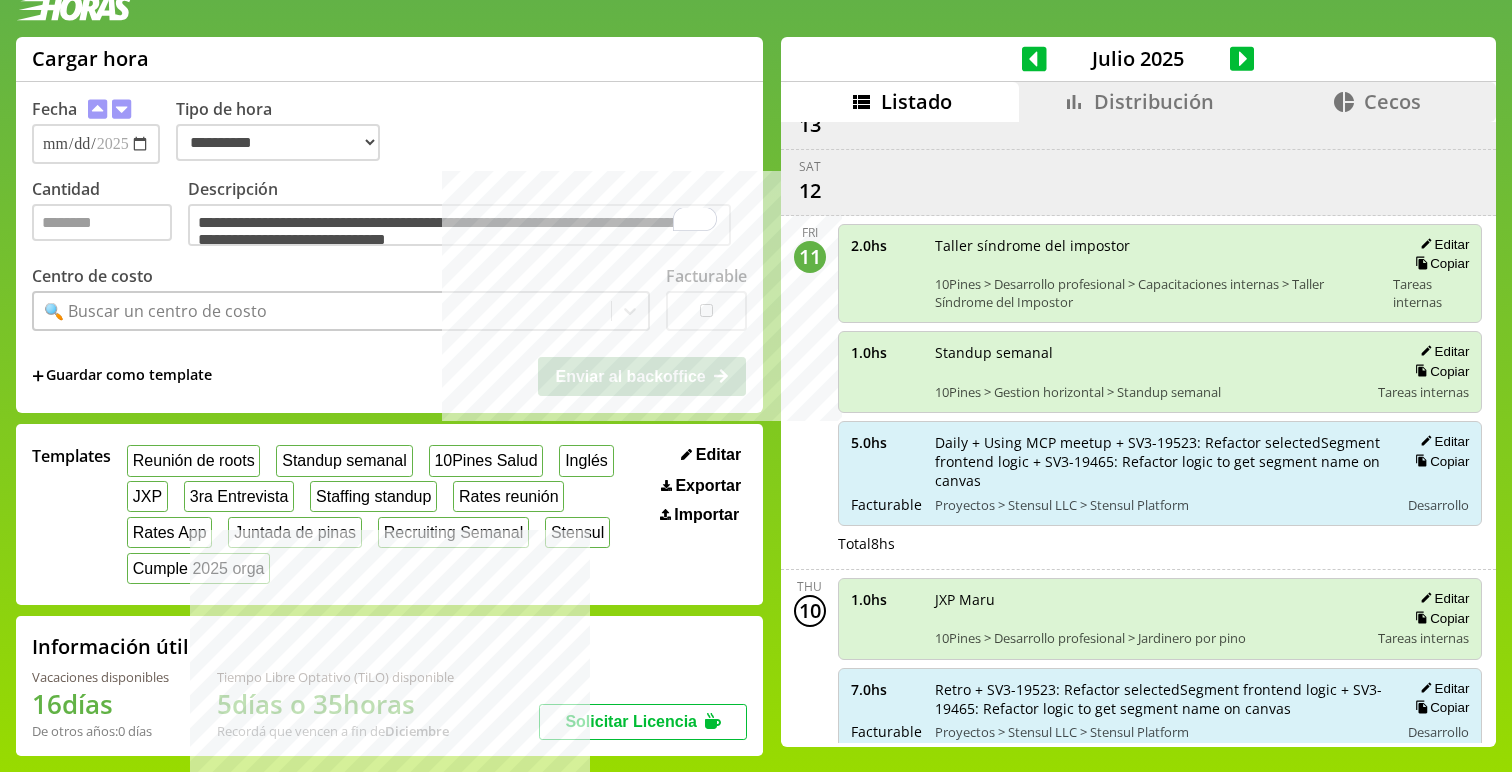 click 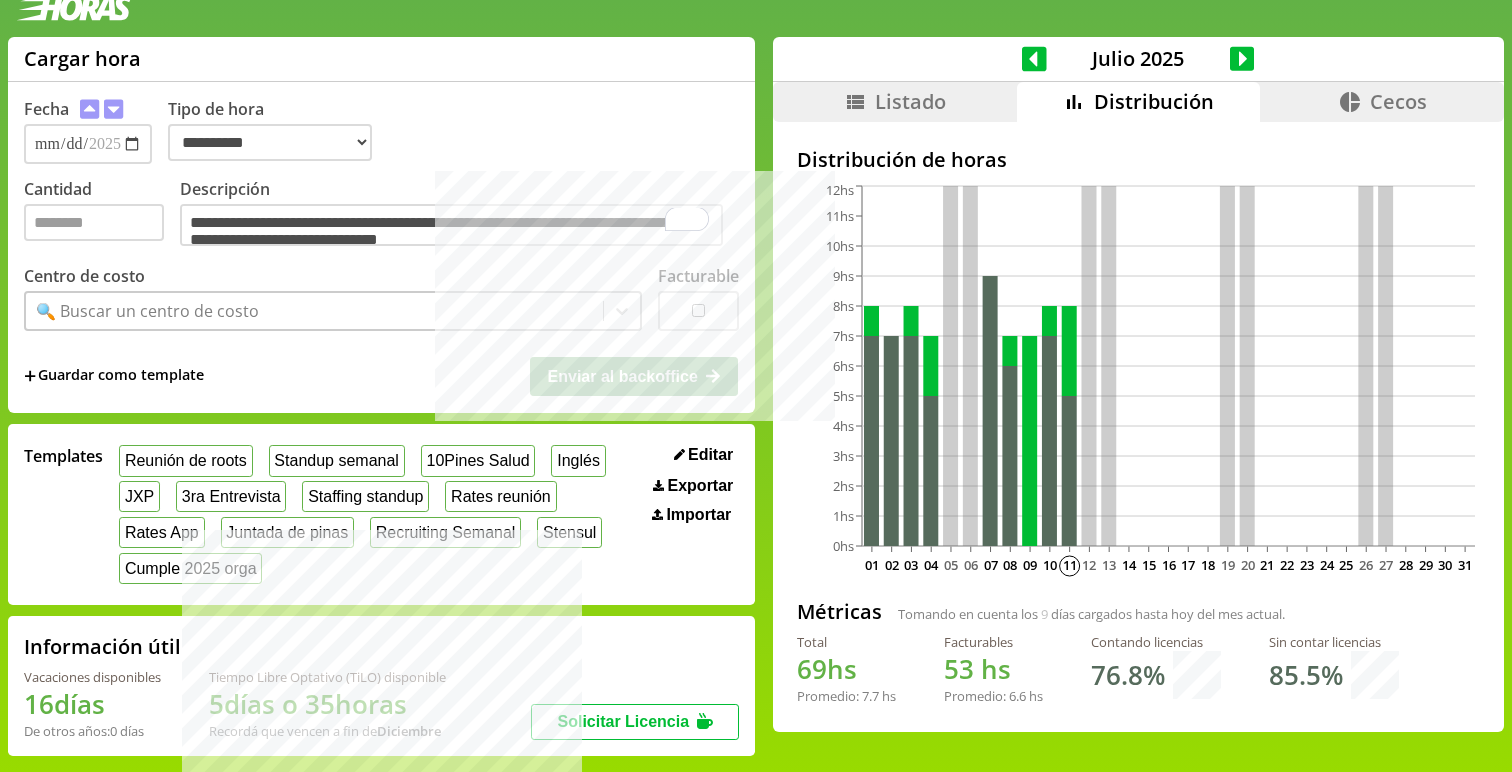 click on "Listado" at bounding box center [895, 102] 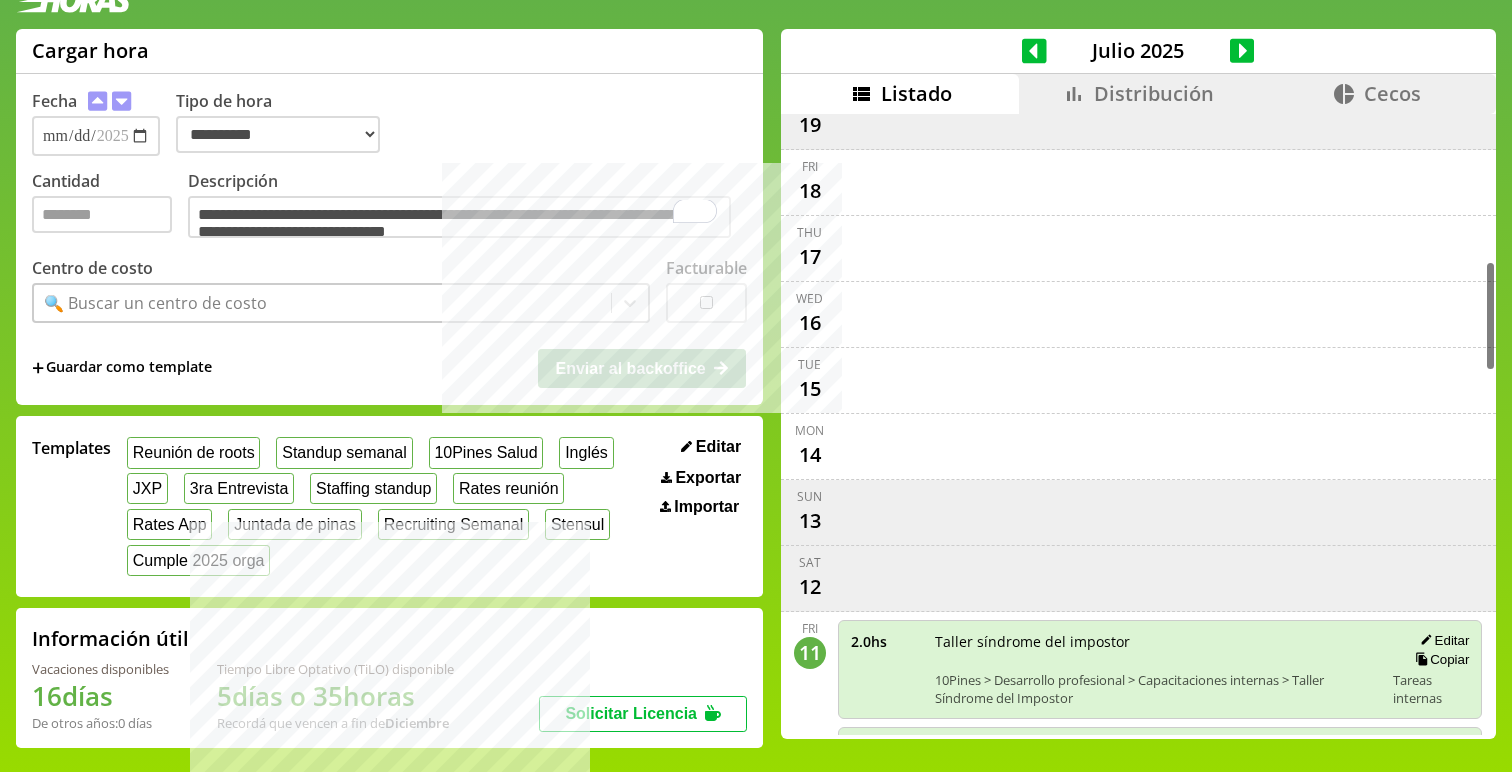 scroll, scrollTop: 837, scrollLeft: 0, axis: vertical 